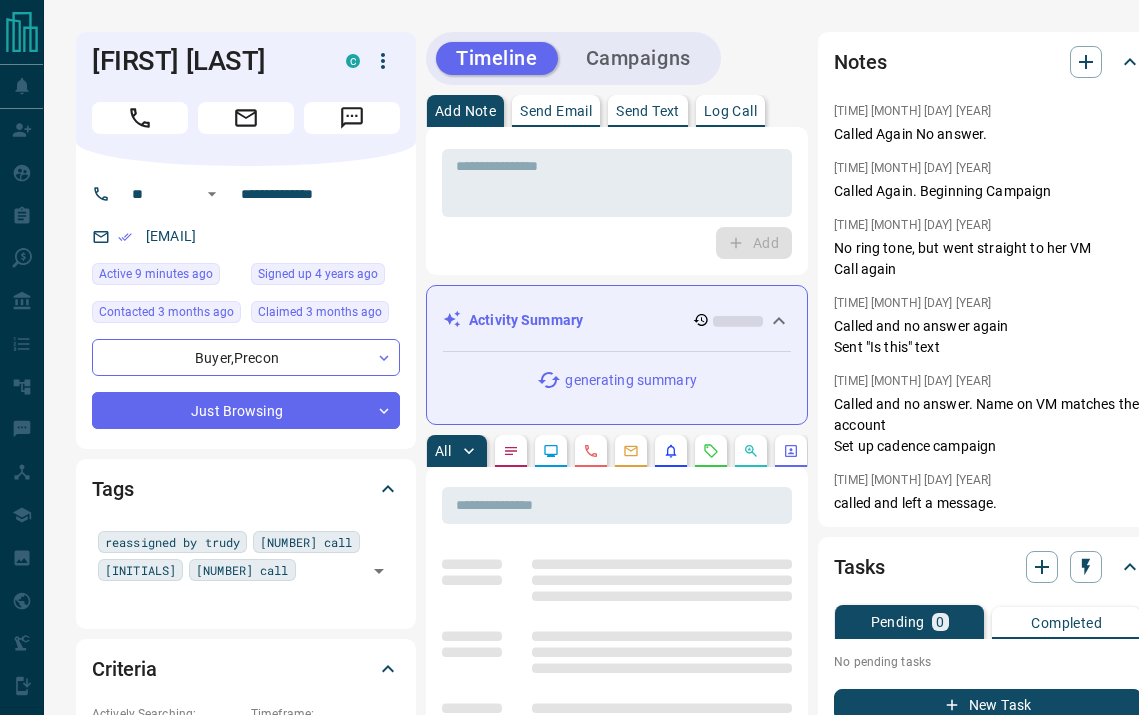 scroll, scrollTop: 0, scrollLeft: 0, axis: both 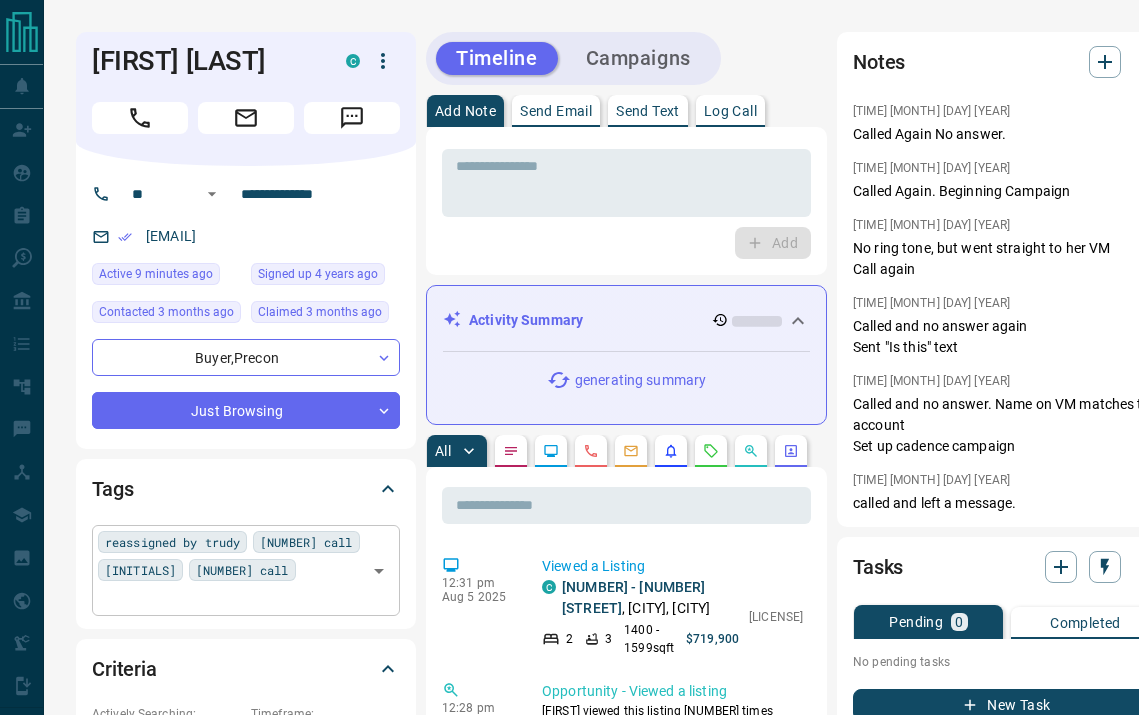 click on "reassigned by trudy [NUMBER] call [INITIALS] [NUMBER] call ​" at bounding box center (246, 570) 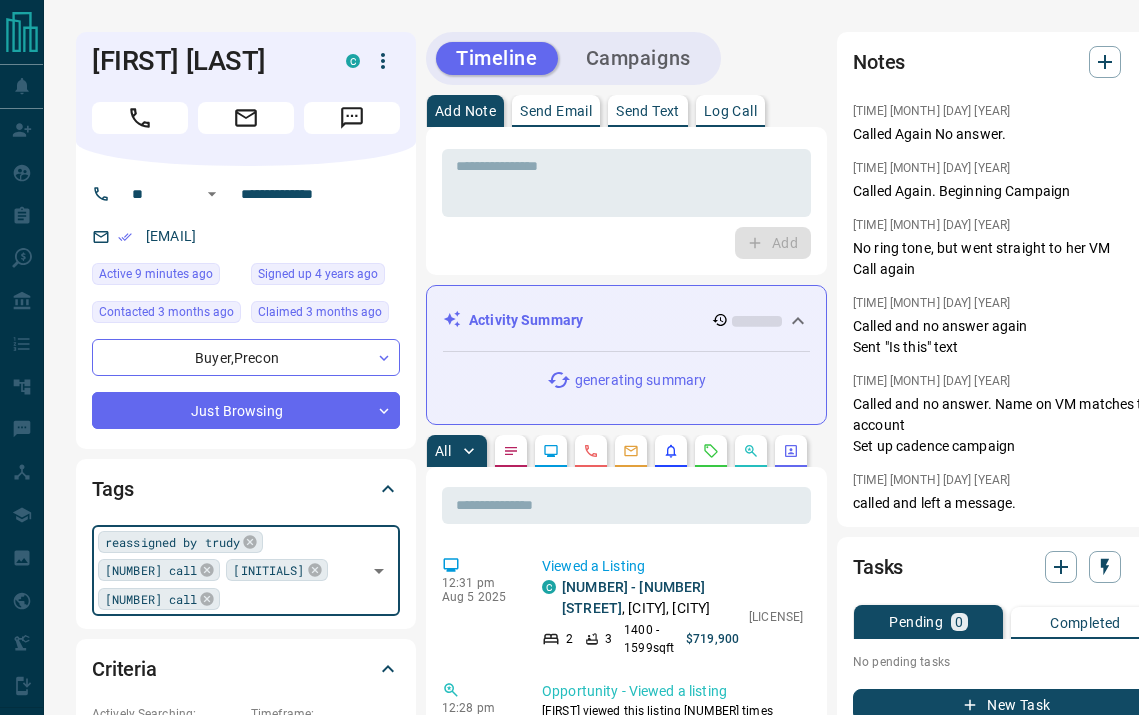 type on "*" 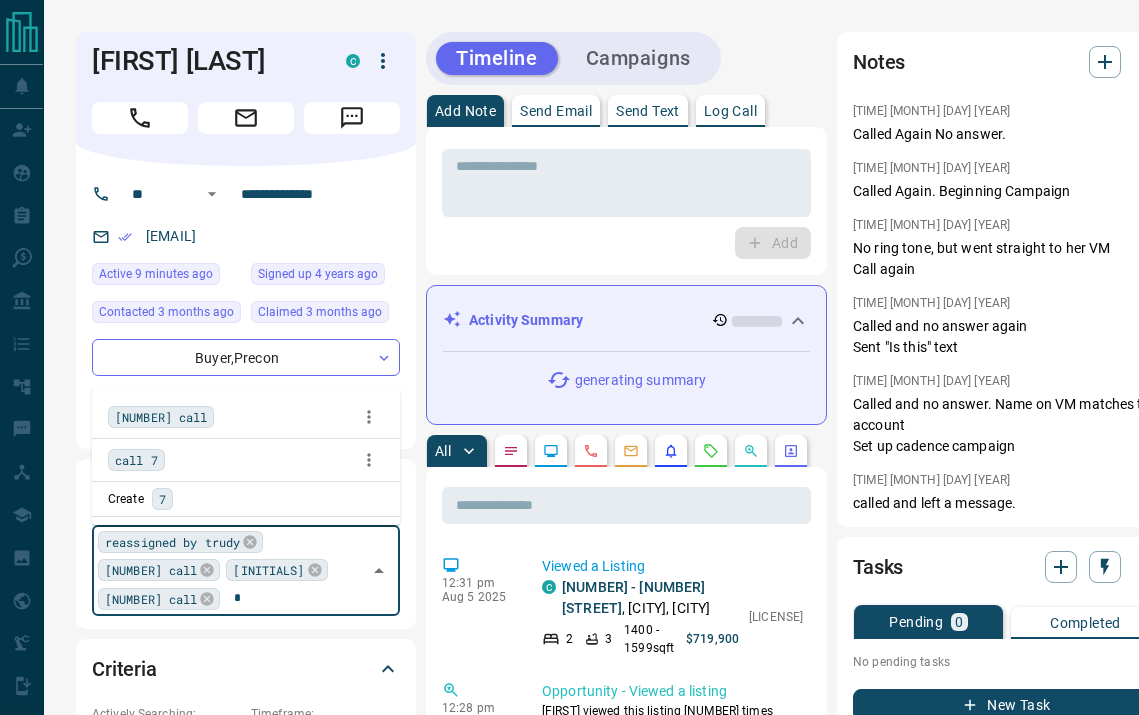 click on "[NUMBER] call" at bounding box center (161, 417) 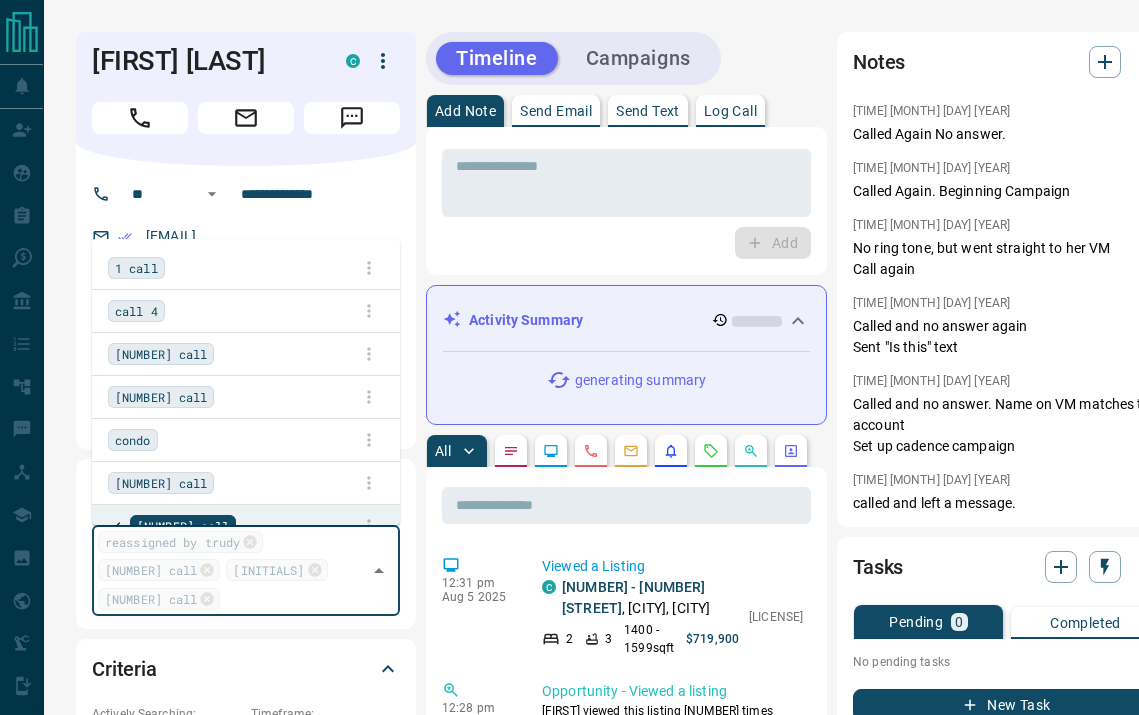 scroll, scrollTop: 2333, scrollLeft: 0, axis: vertical 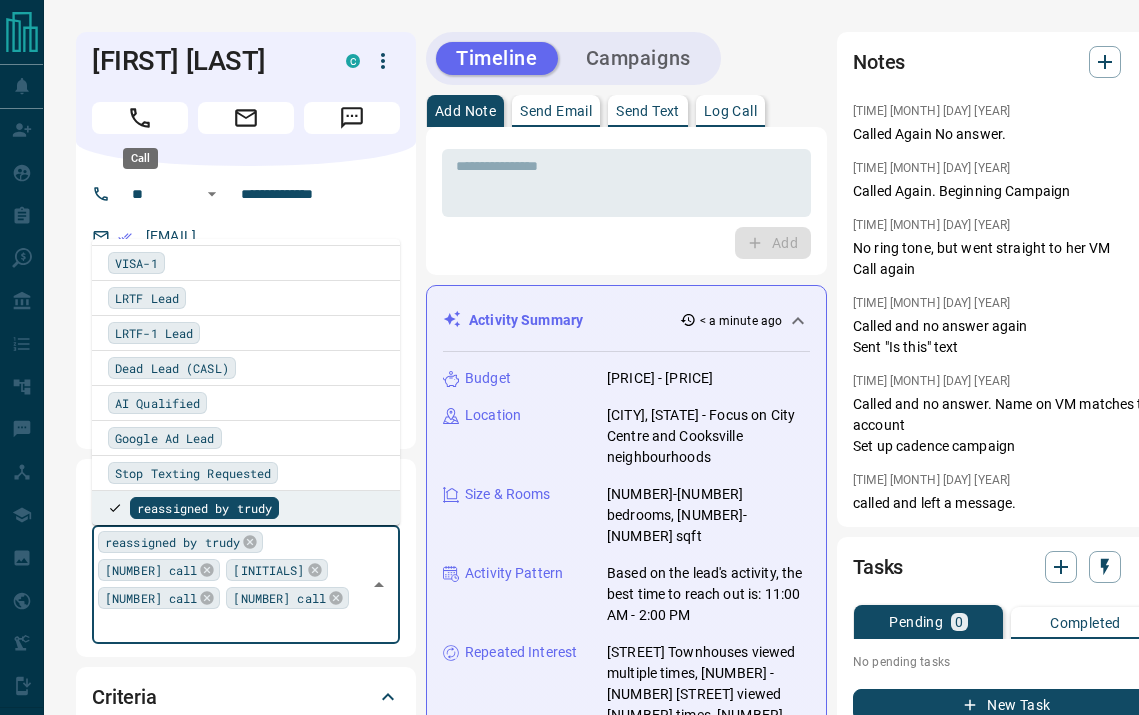 click 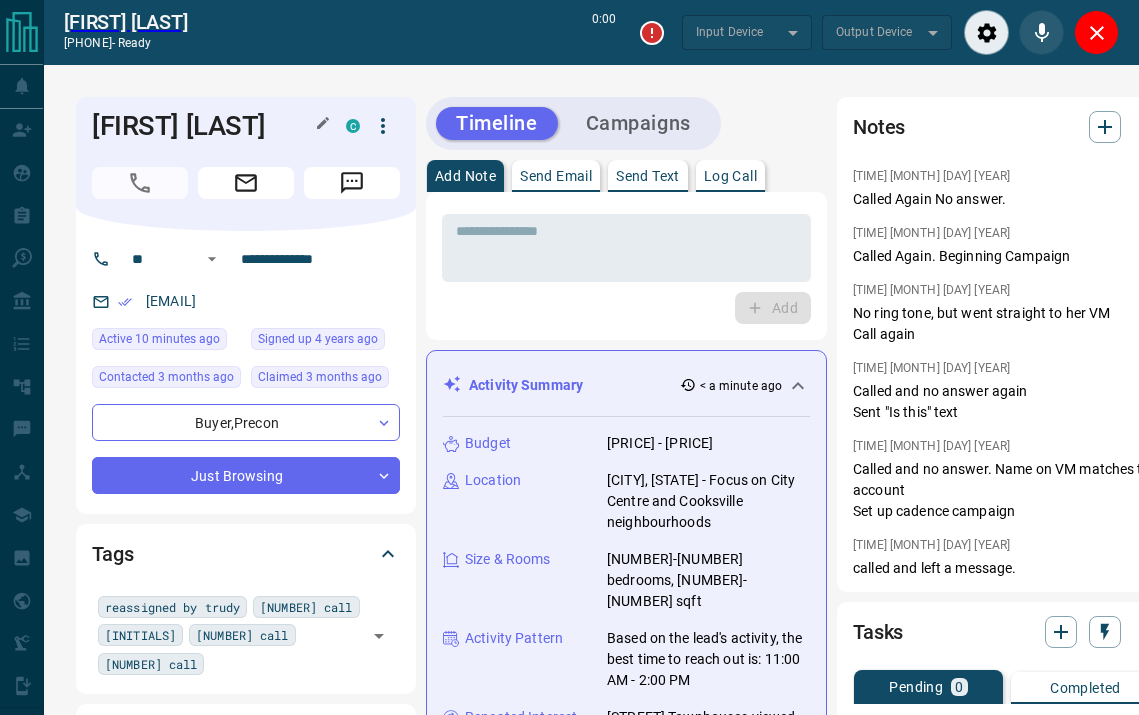type on "*******" 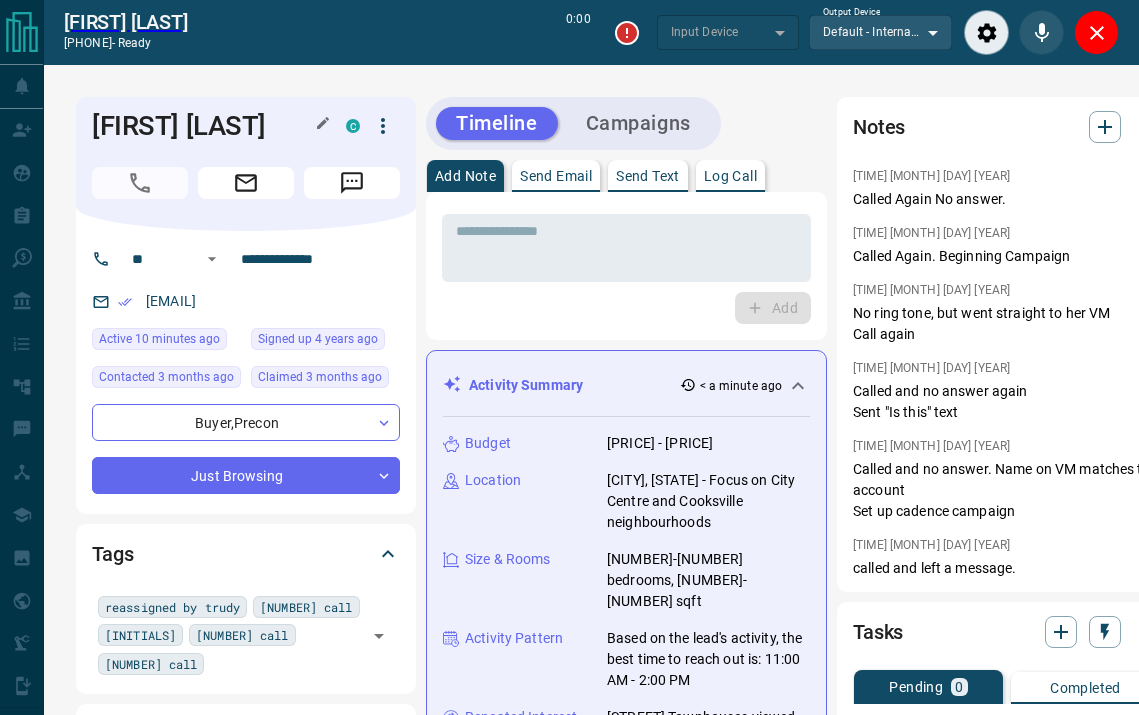 type on "*******" 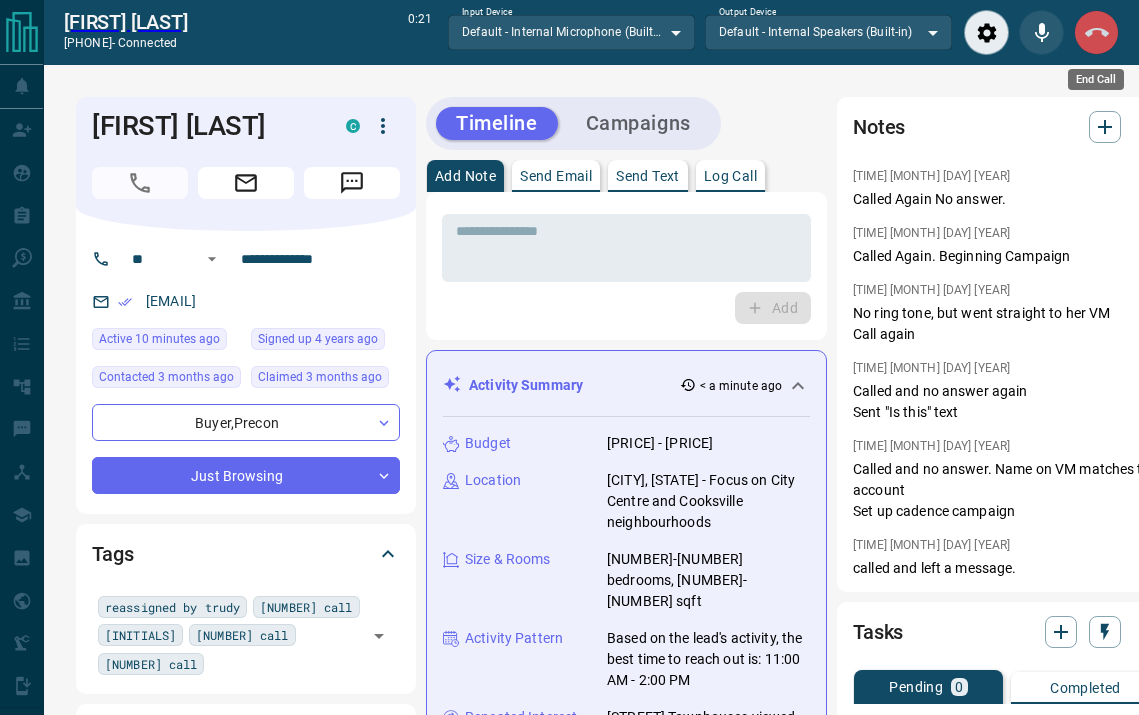 click 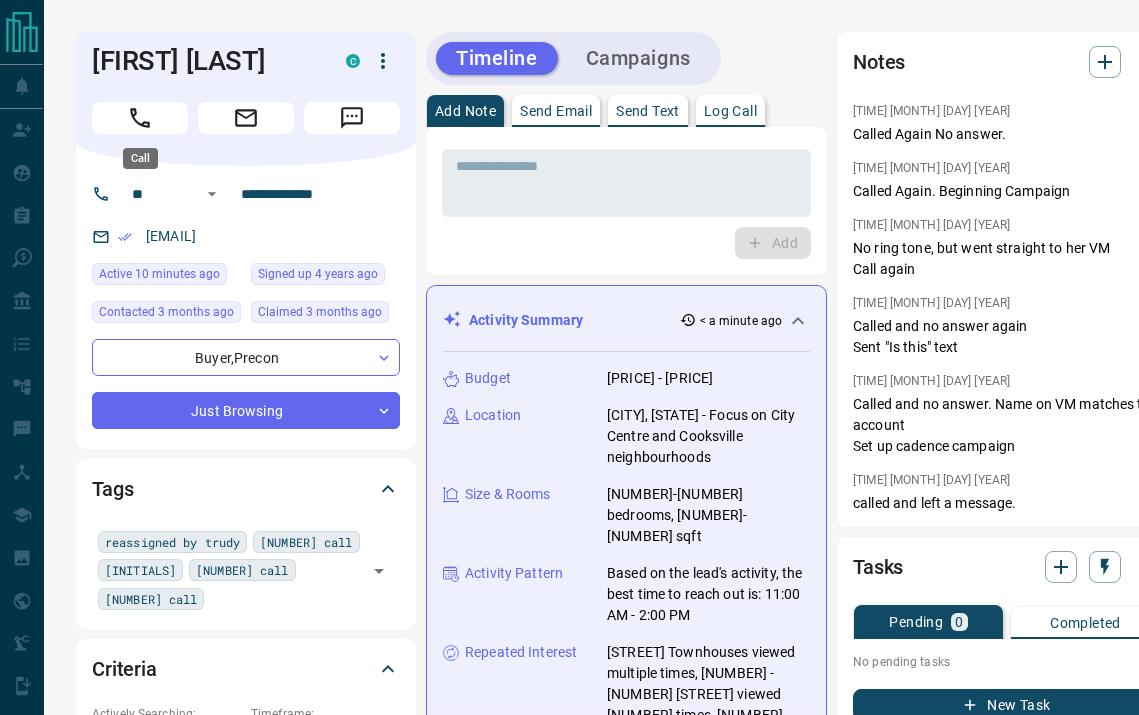 click at bounding box center (140, 118) 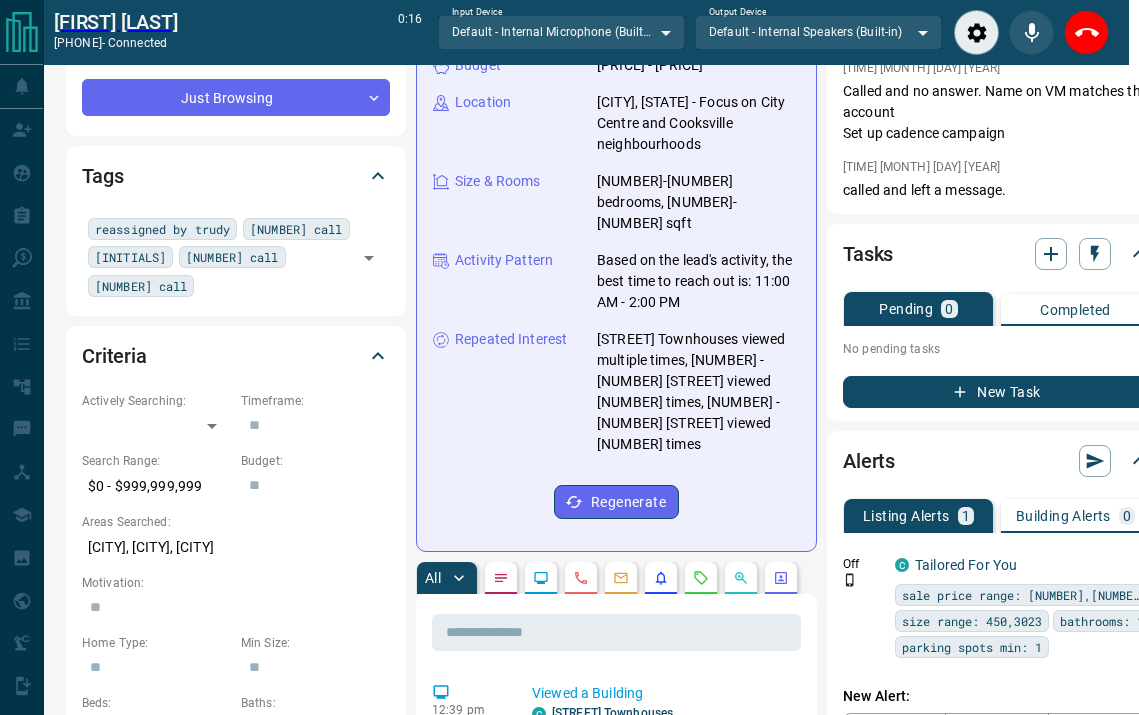 scroll, scrollTop: 602, scrollLeft: 10, axis: both 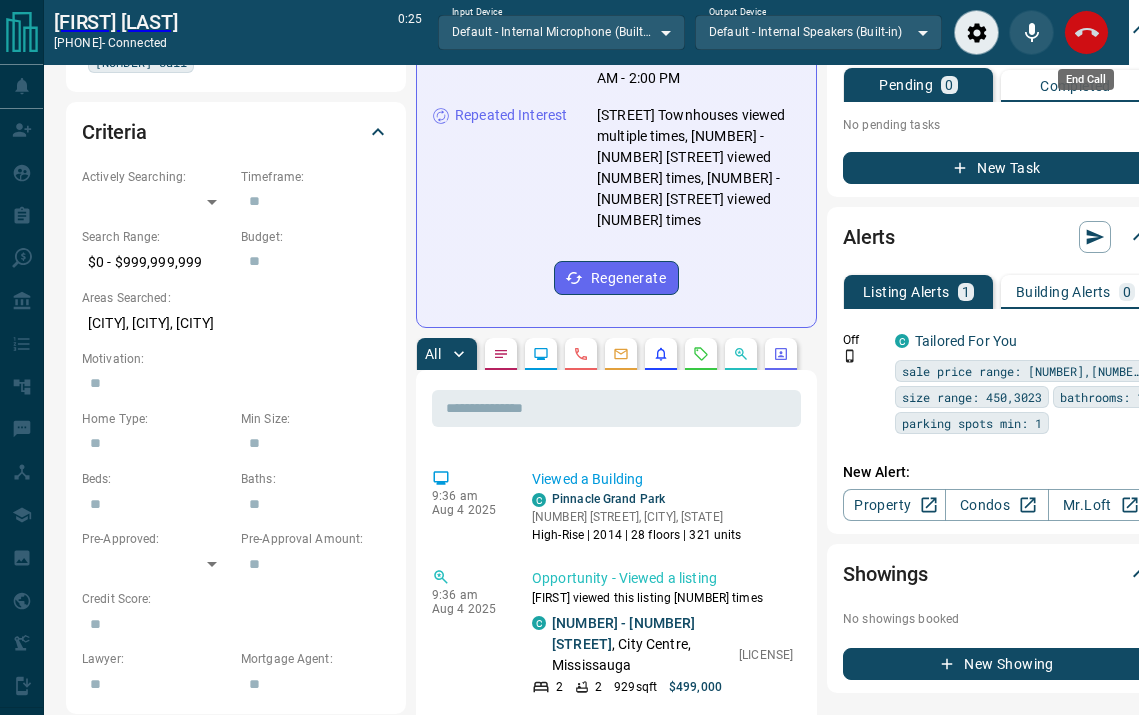 click 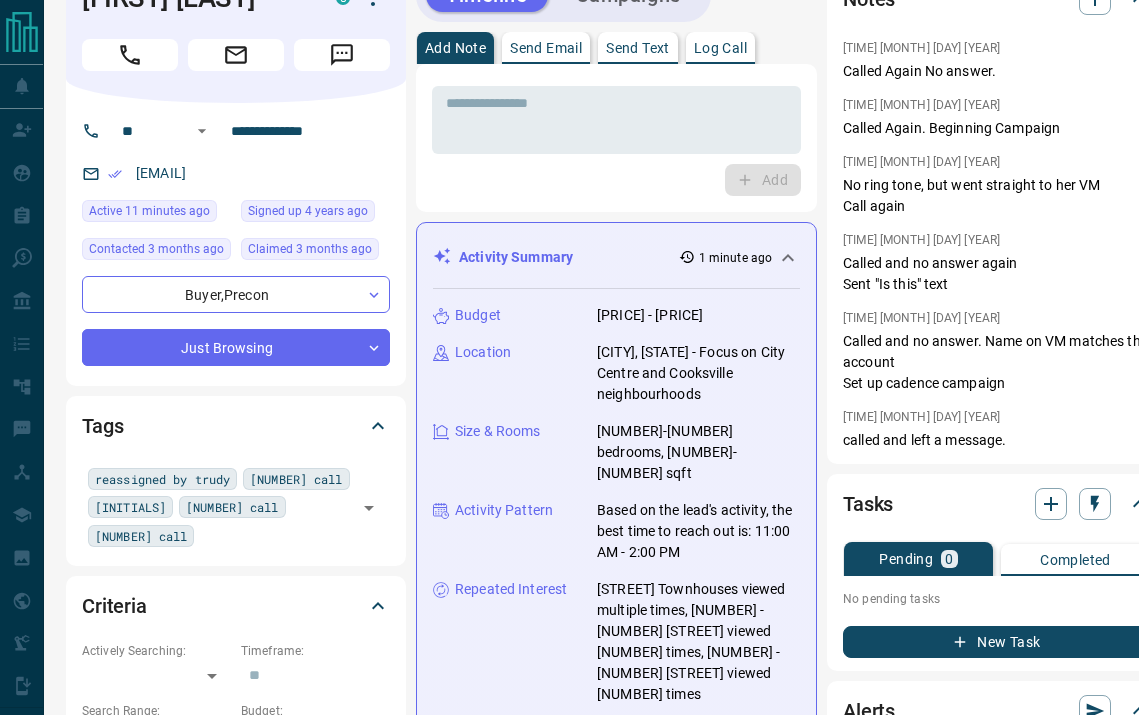 scroll, scrollTop: 0, scrollLeft: 10, axis: horizontal 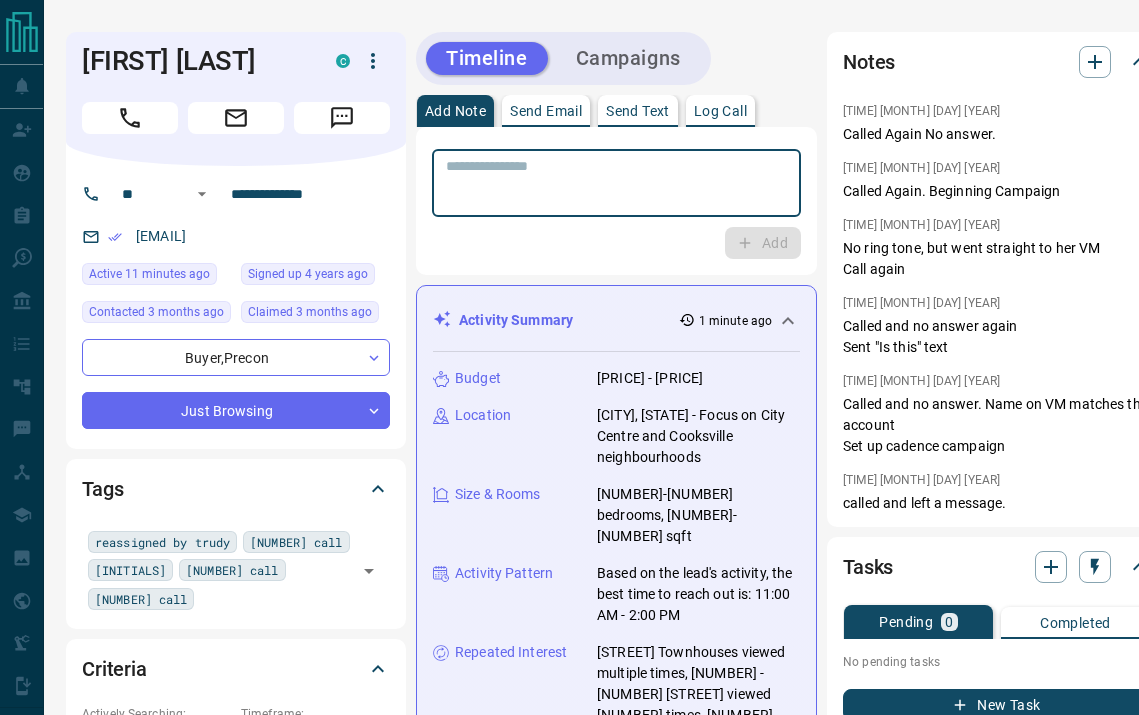 click at bounding box center (616, 183) 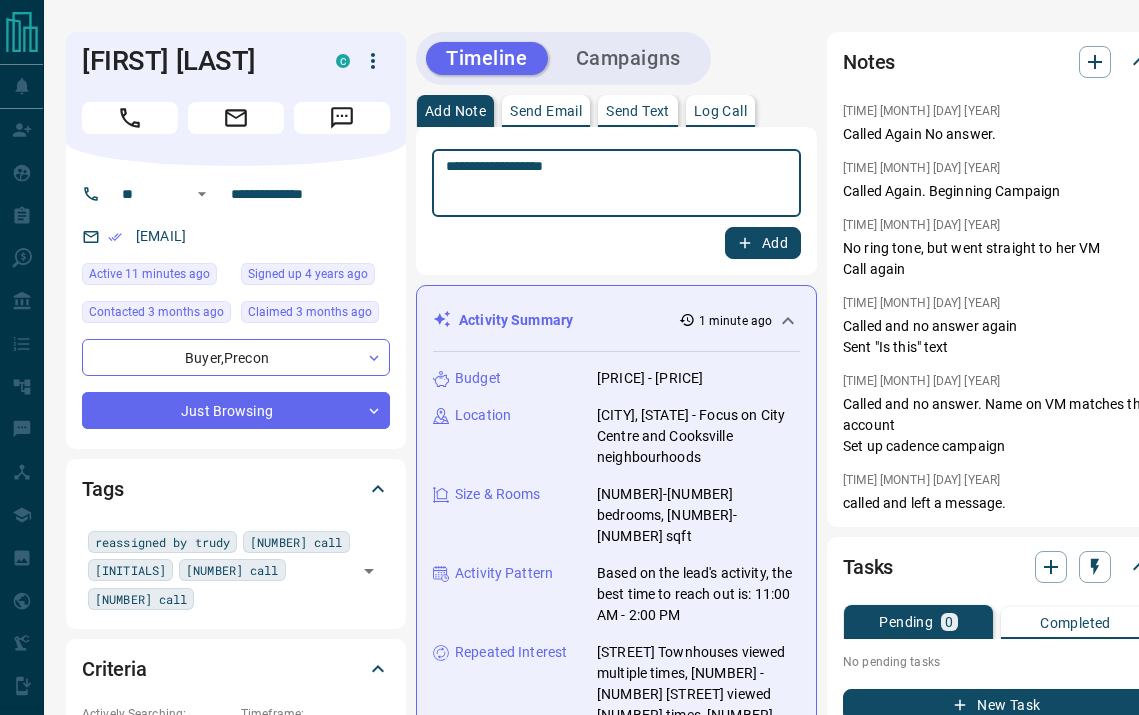 type on "**********" 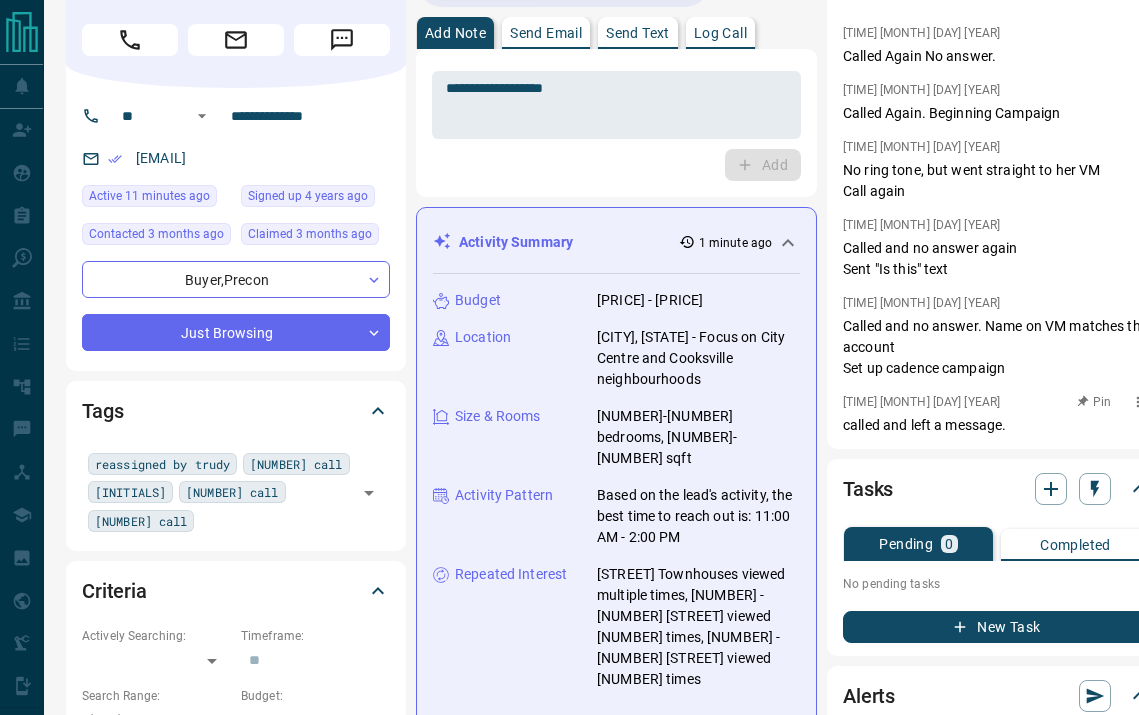 scroll, scrollTop: 102, scrollLeft: 10, axis: both 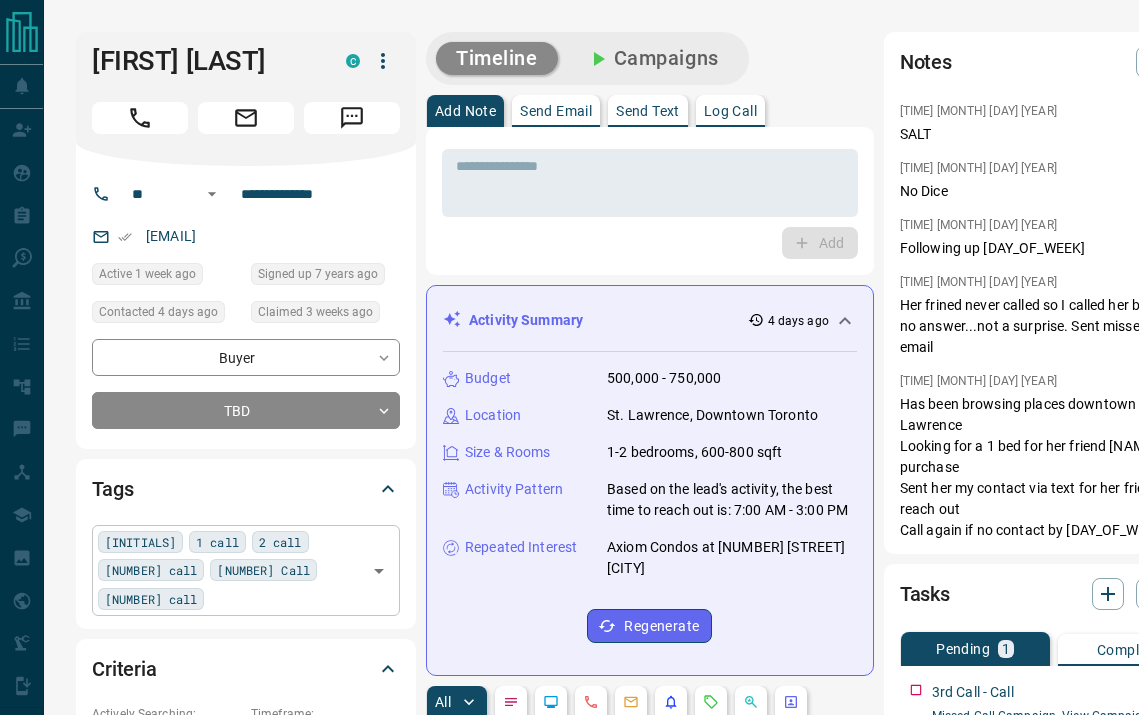 click on "JD 1 call 2 call 3 call 4 Call 5 call ​" at bounding box center [246, 570] 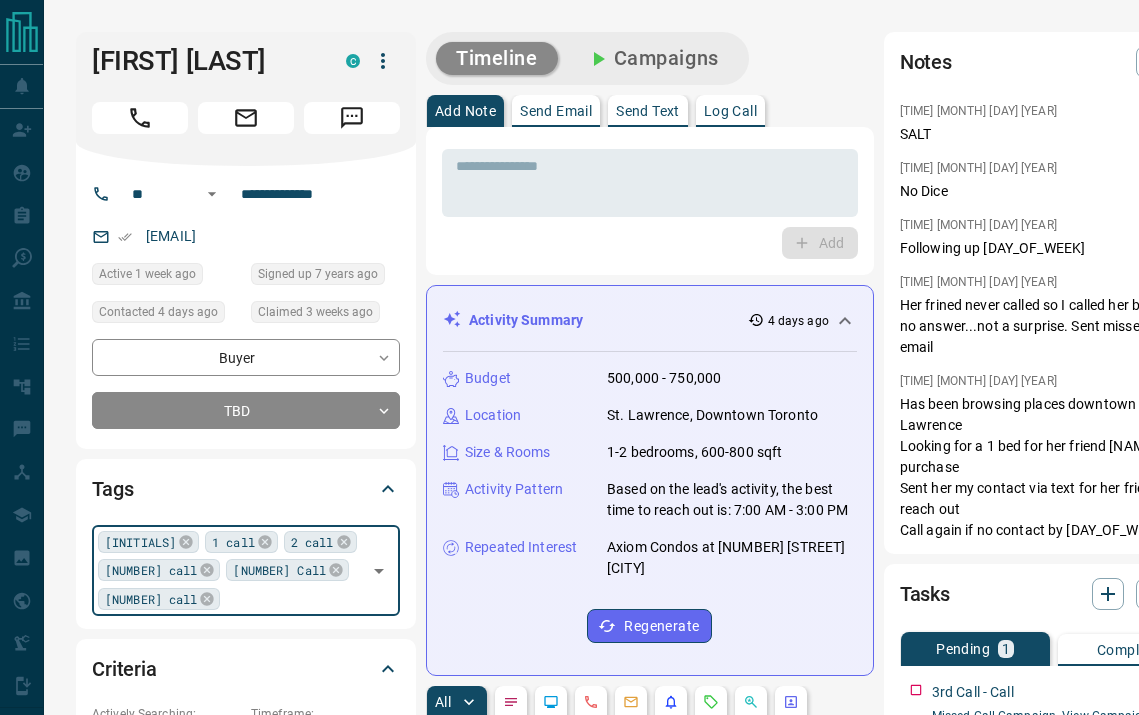 type on "*" 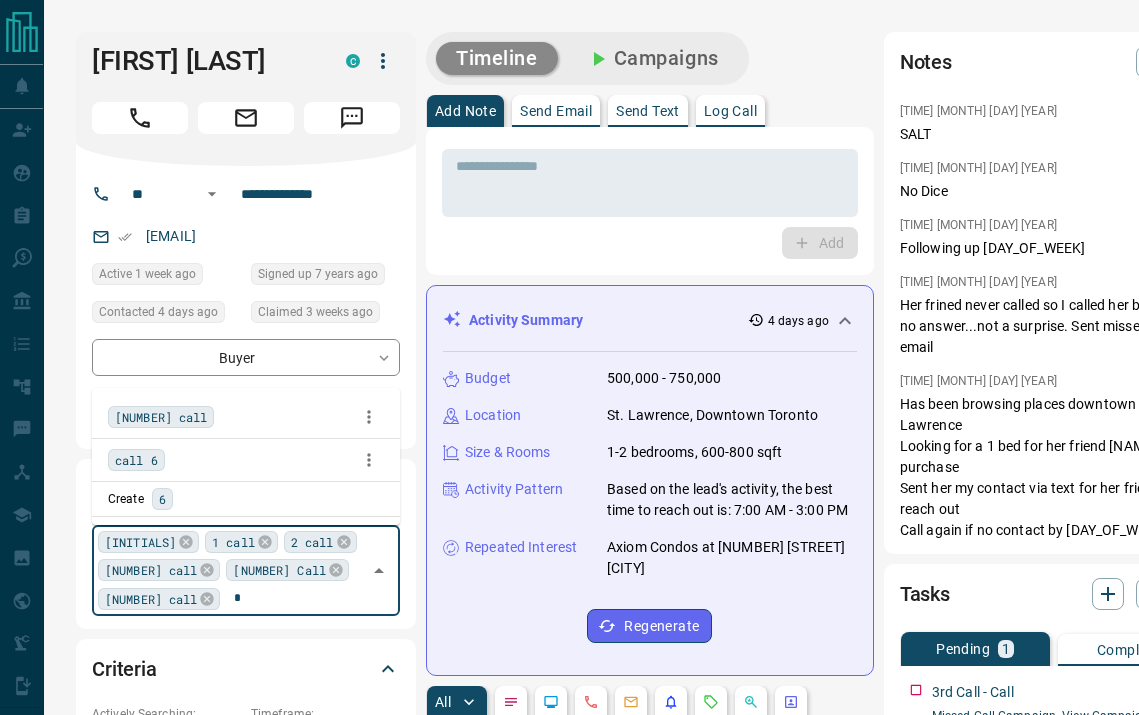 click on "[NUMBER] call" at bounding box center (161, 417) 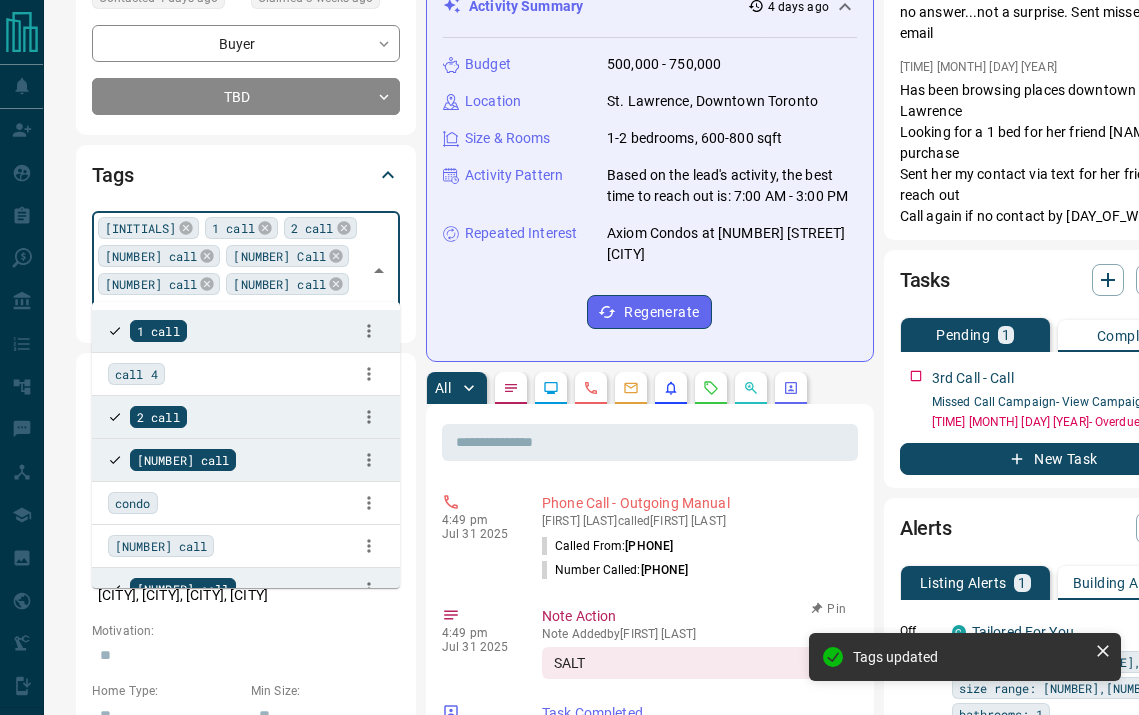 scroll, scrollTop: 512, scrollLeft: 0, axis: vertical 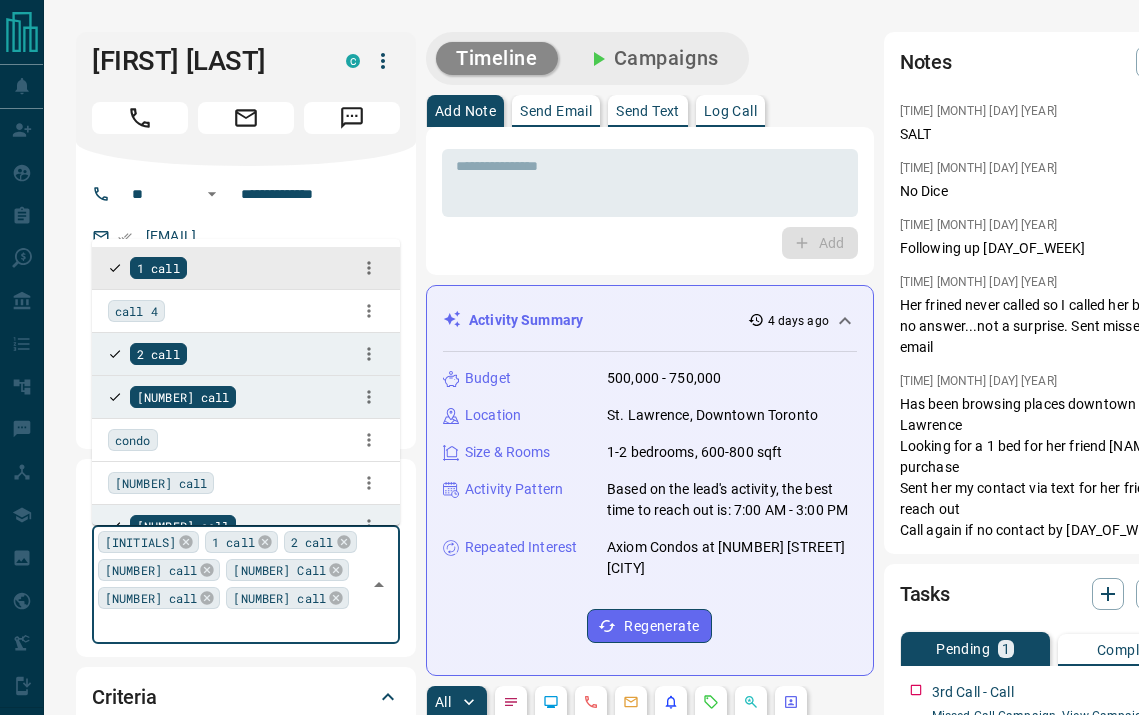 click on "**********" at bounding box center [246, 307] 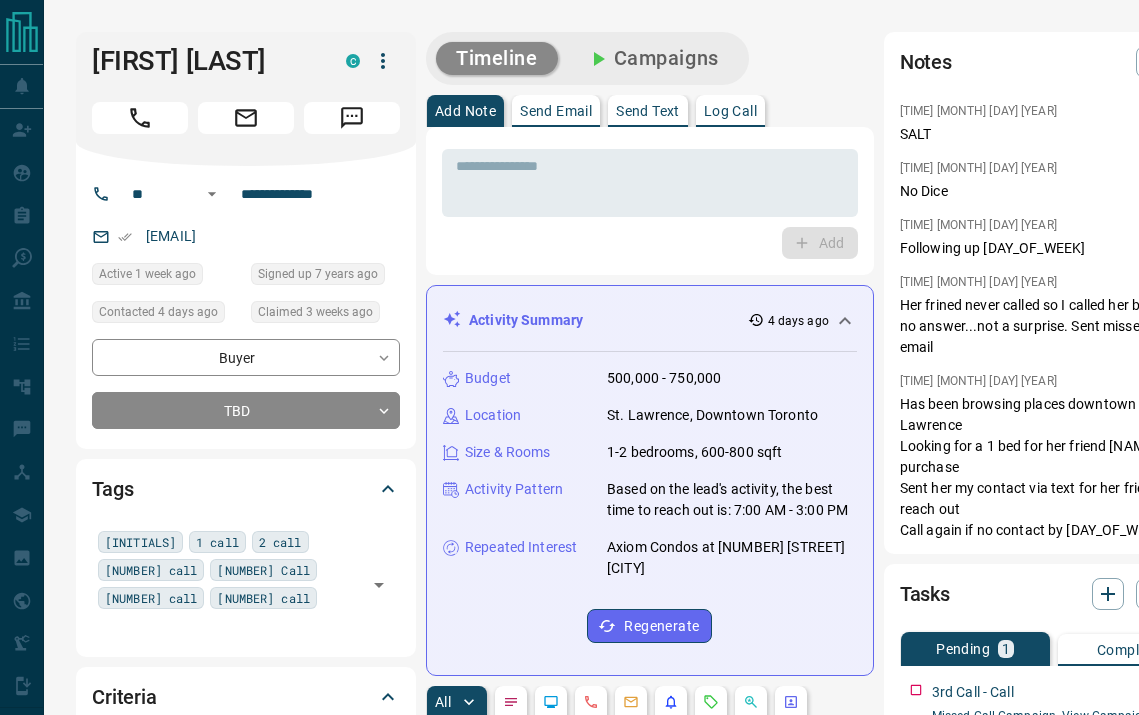 click on "**********" at bounding box center [591, 1226] 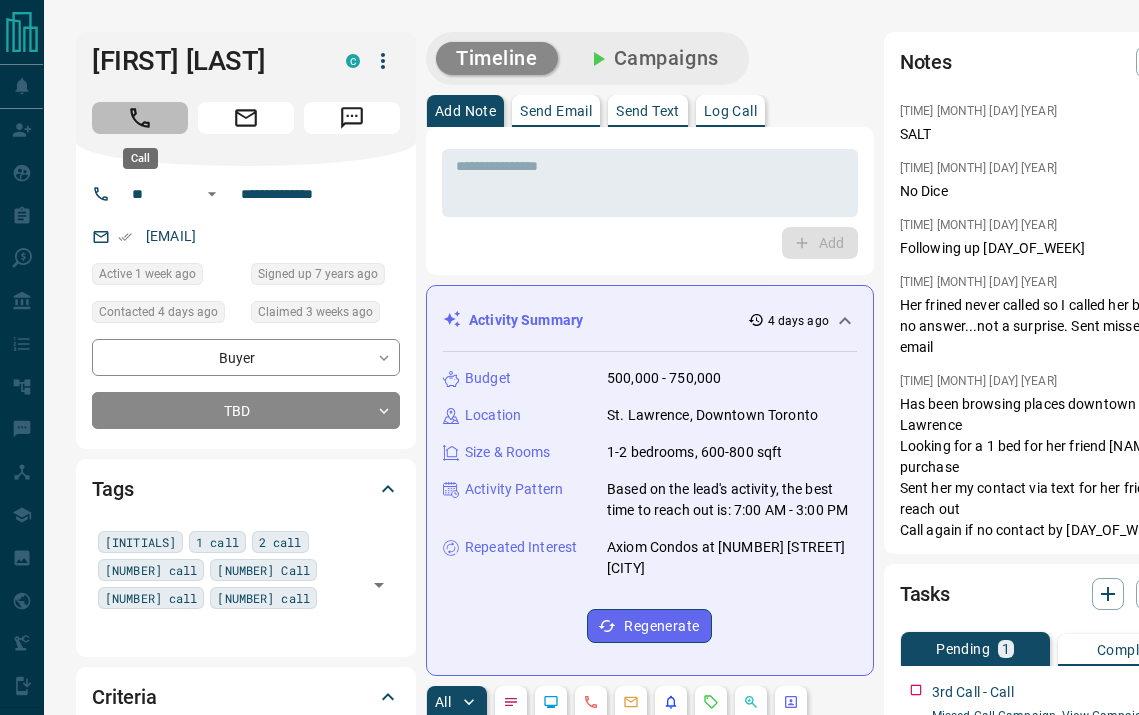 click 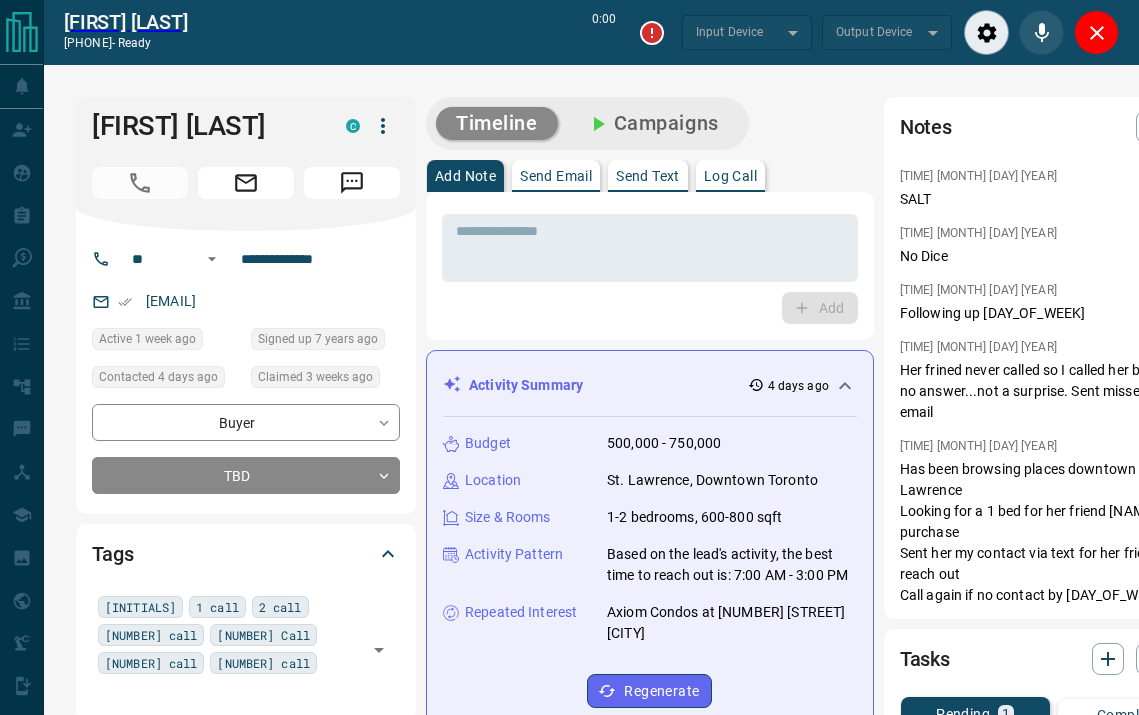 type on "*******" 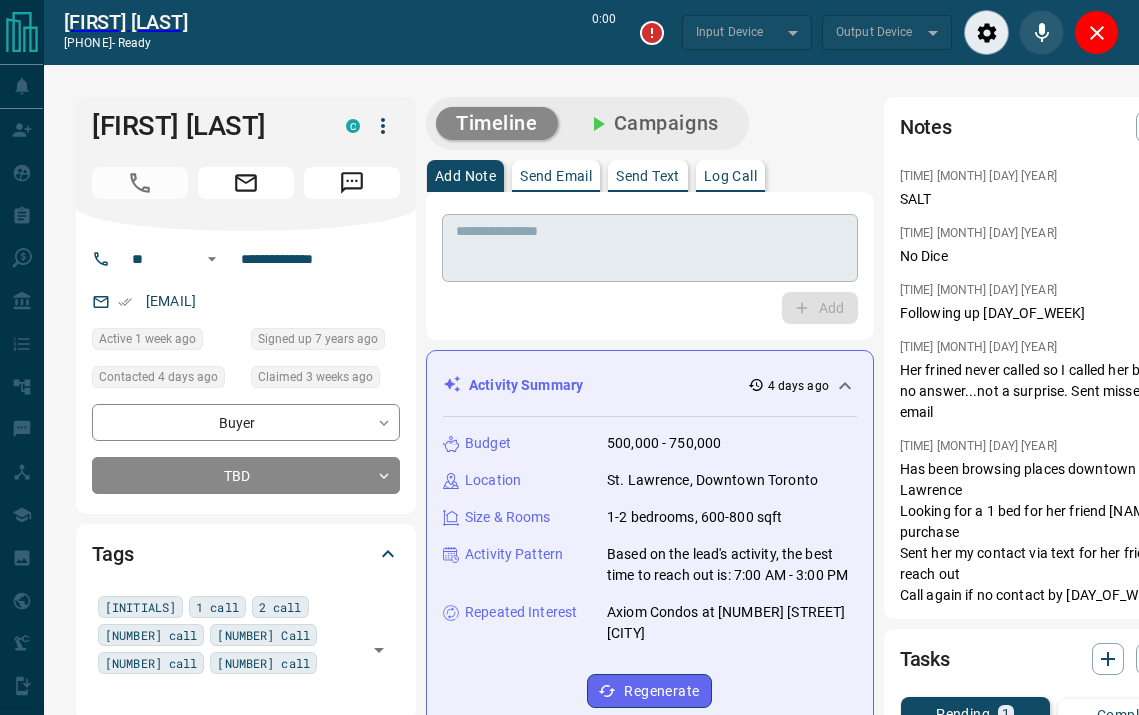 type on "*******" 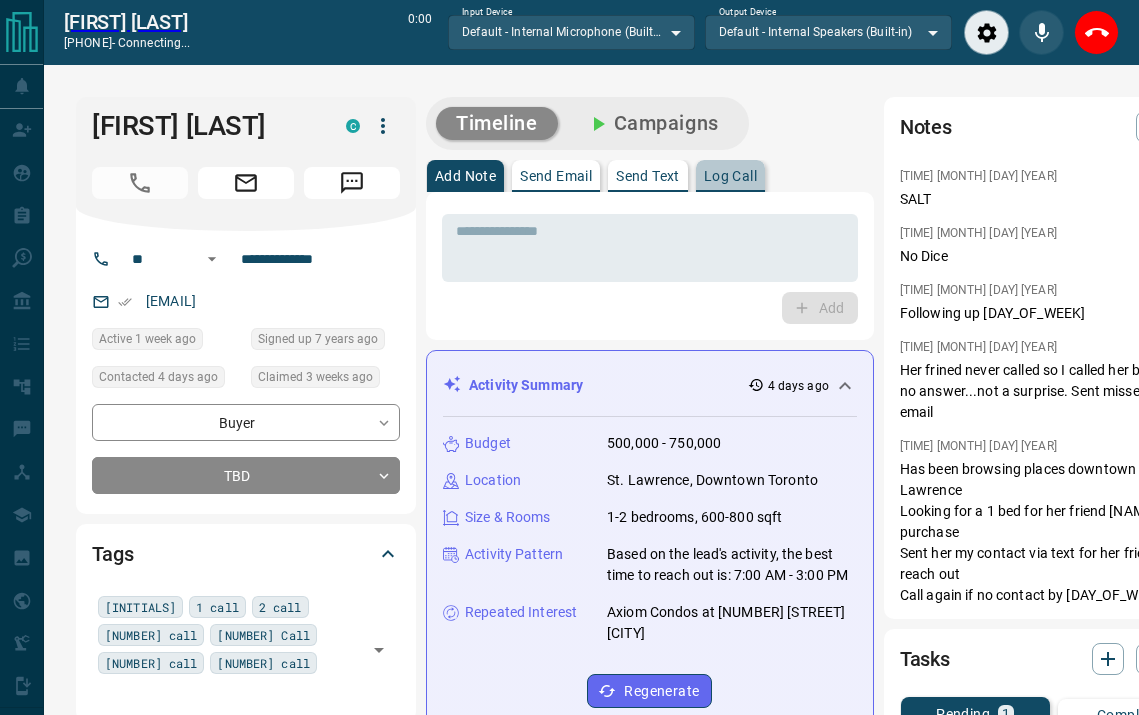 click on "Log Call" at bounding box center [730, 176] 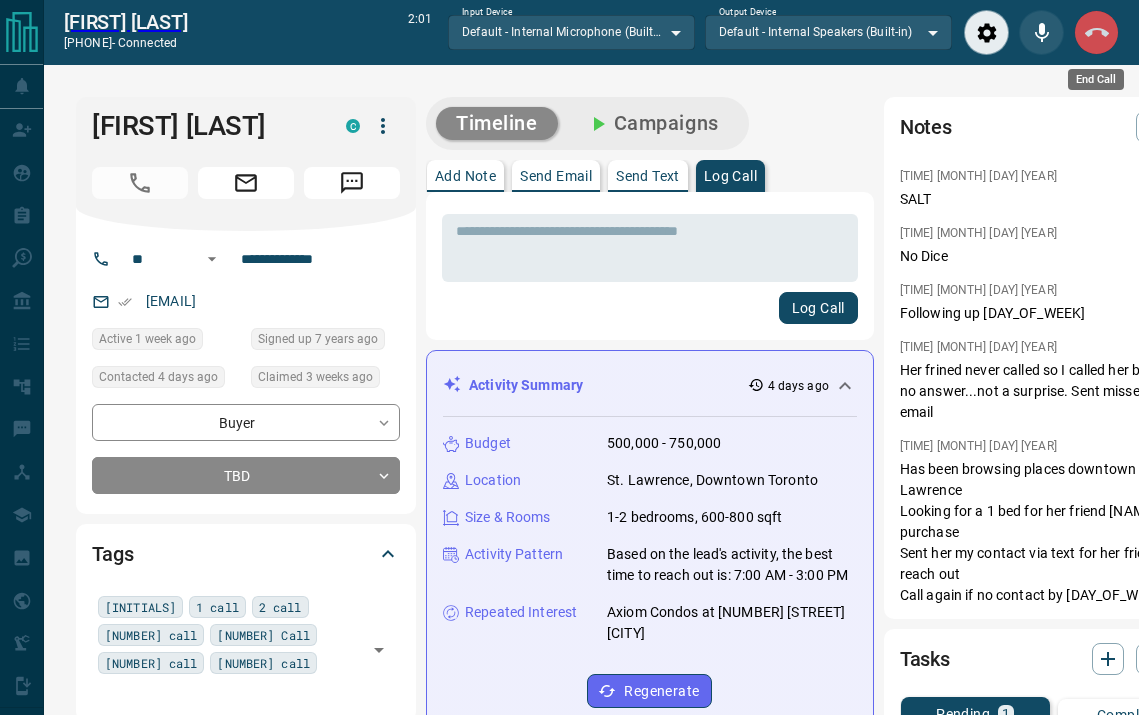 click 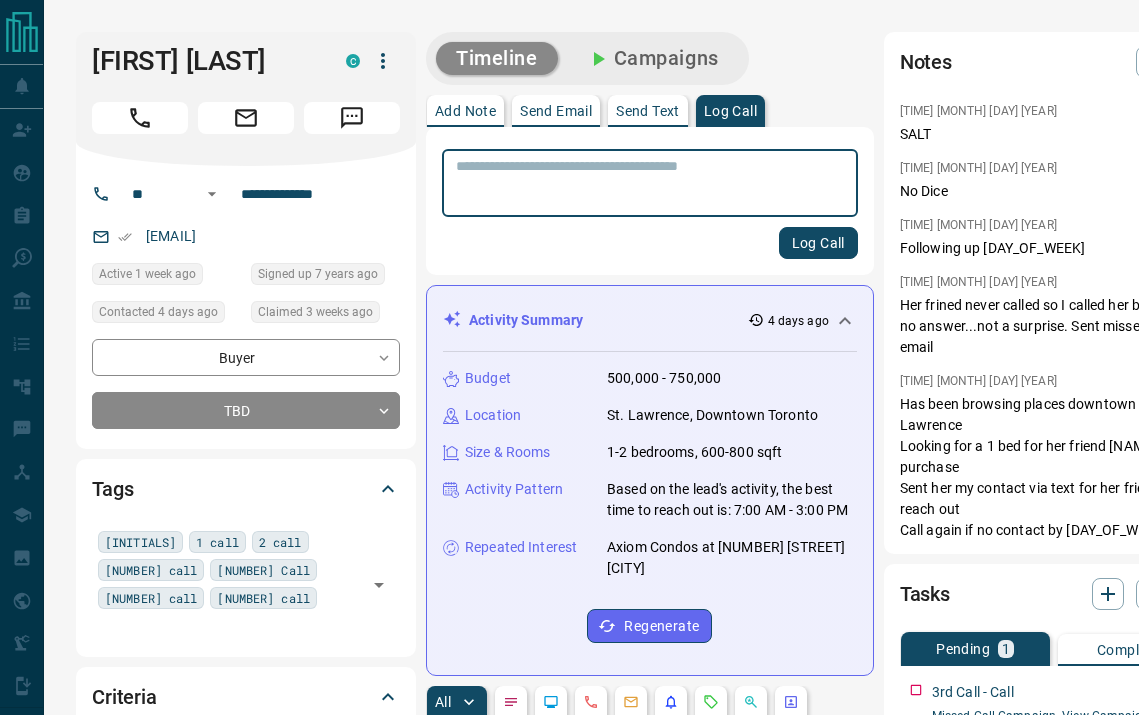 click at bounding box center (650, 183) 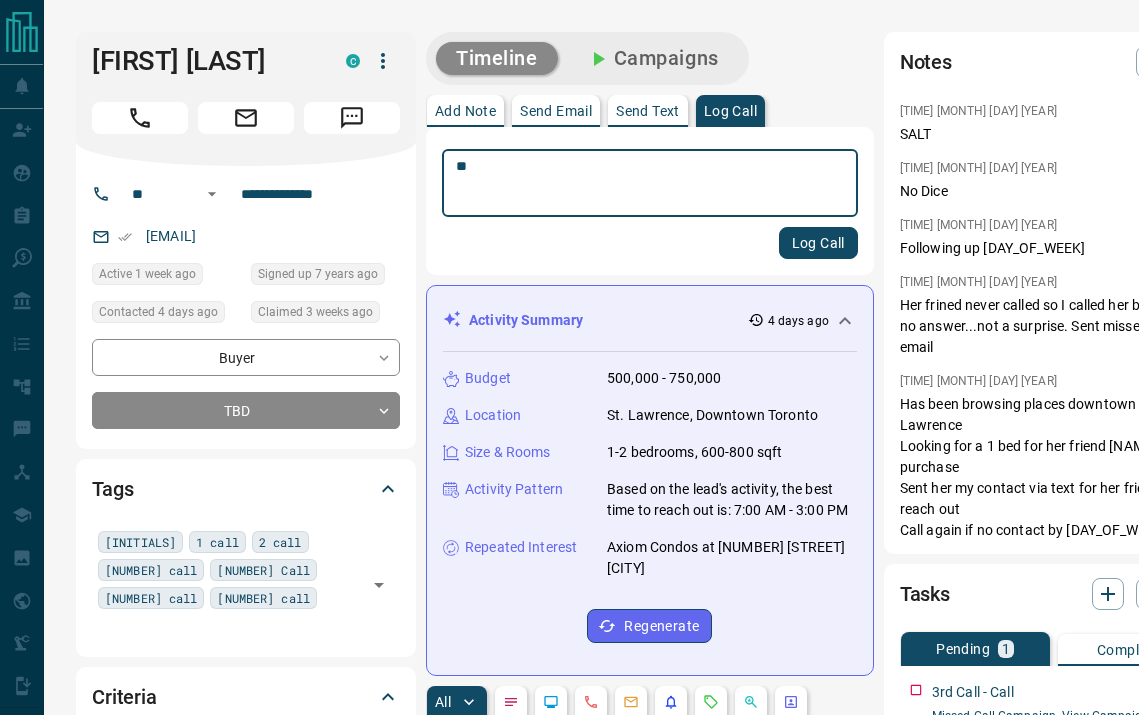 type on "*" 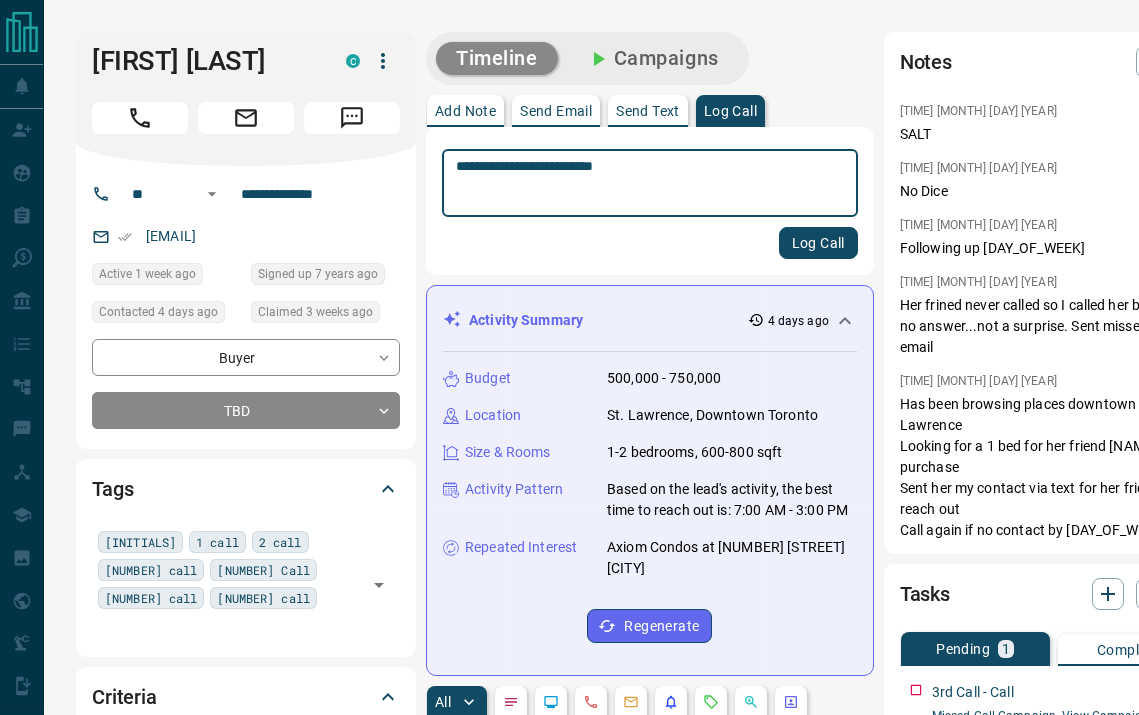 type on "**********" 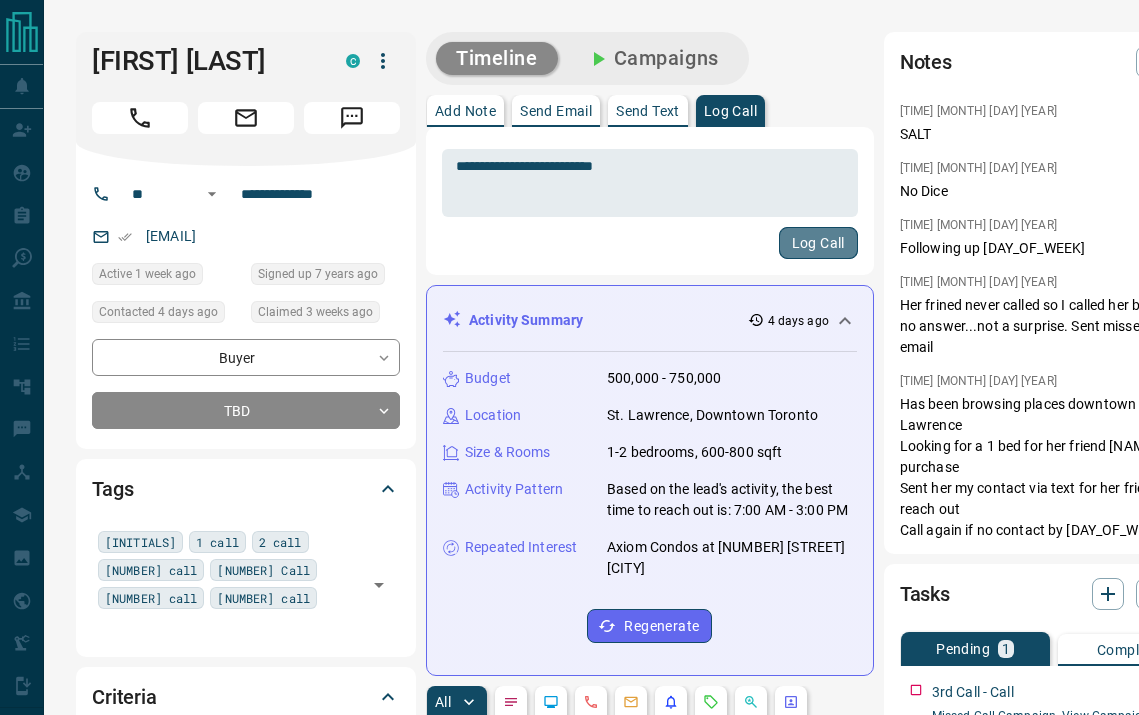 click on "Log Call" at bounding box center (818, 243) 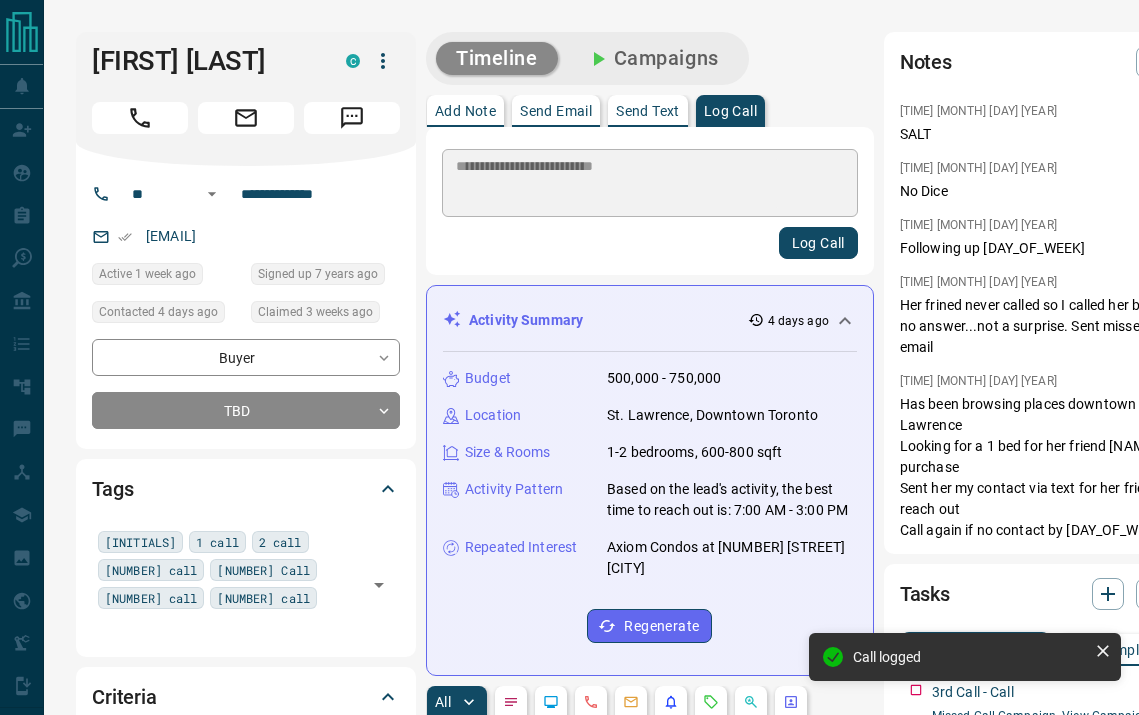 type 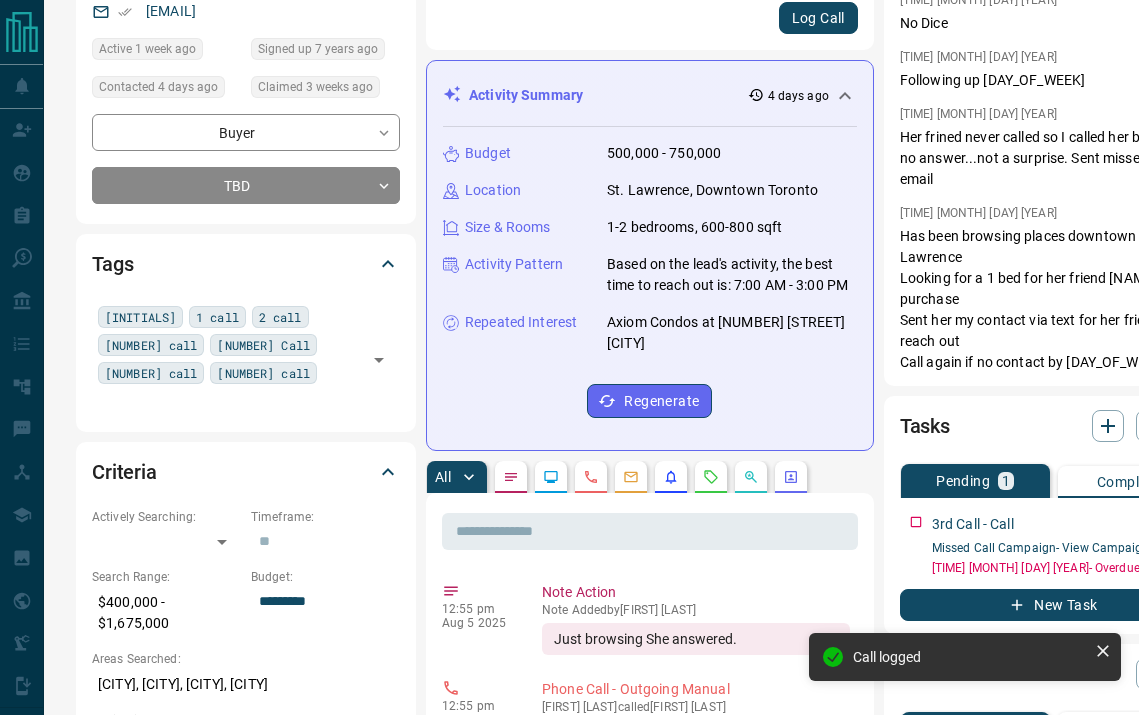 scroll, scrollTop: 225, scrollLeft: 20, axis: both 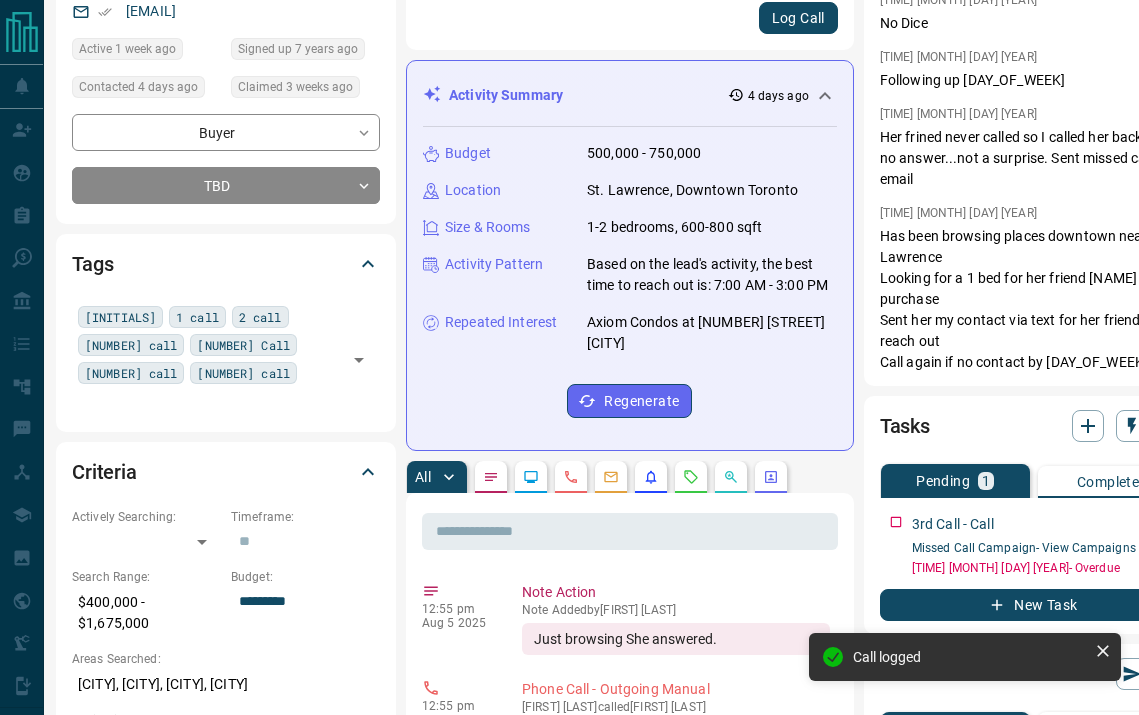 click 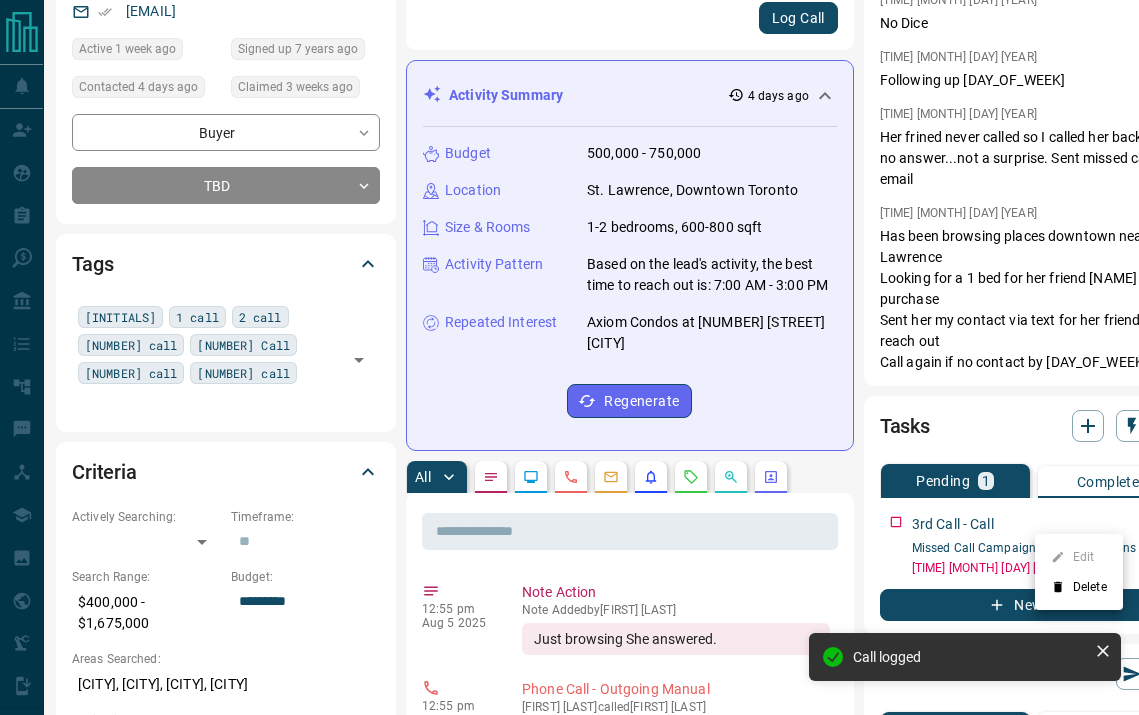 click on "Delete" at bounding box center [1079, 587] 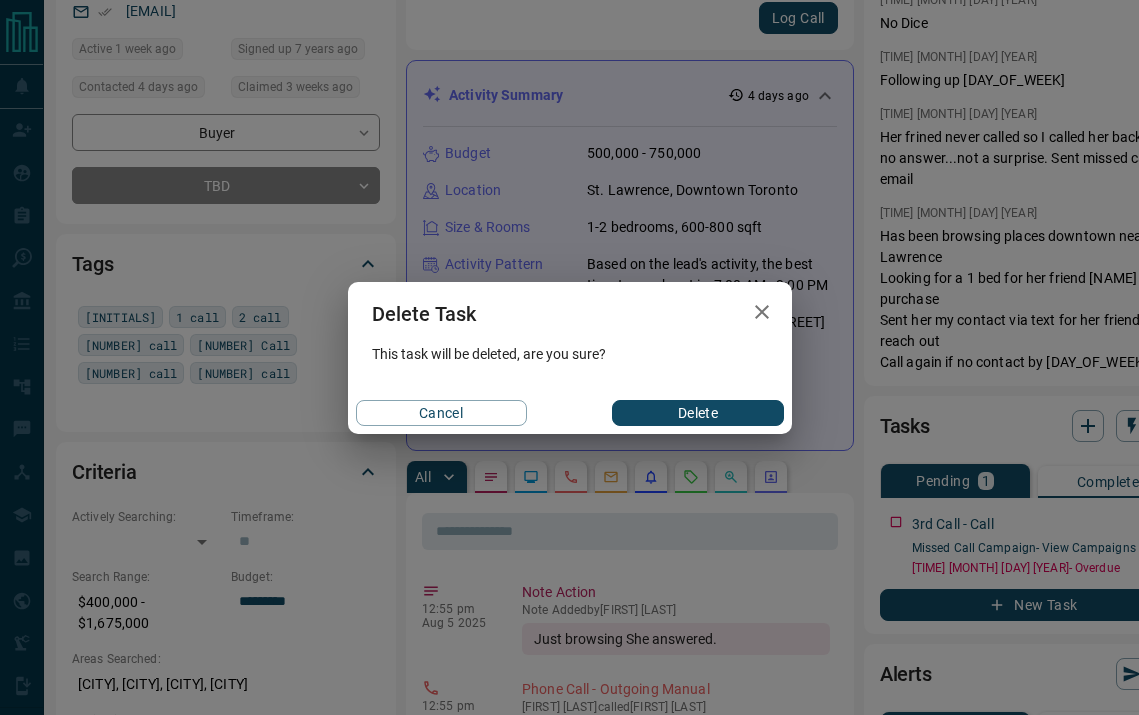 click on "Delete" at bounding box center [697, 413] 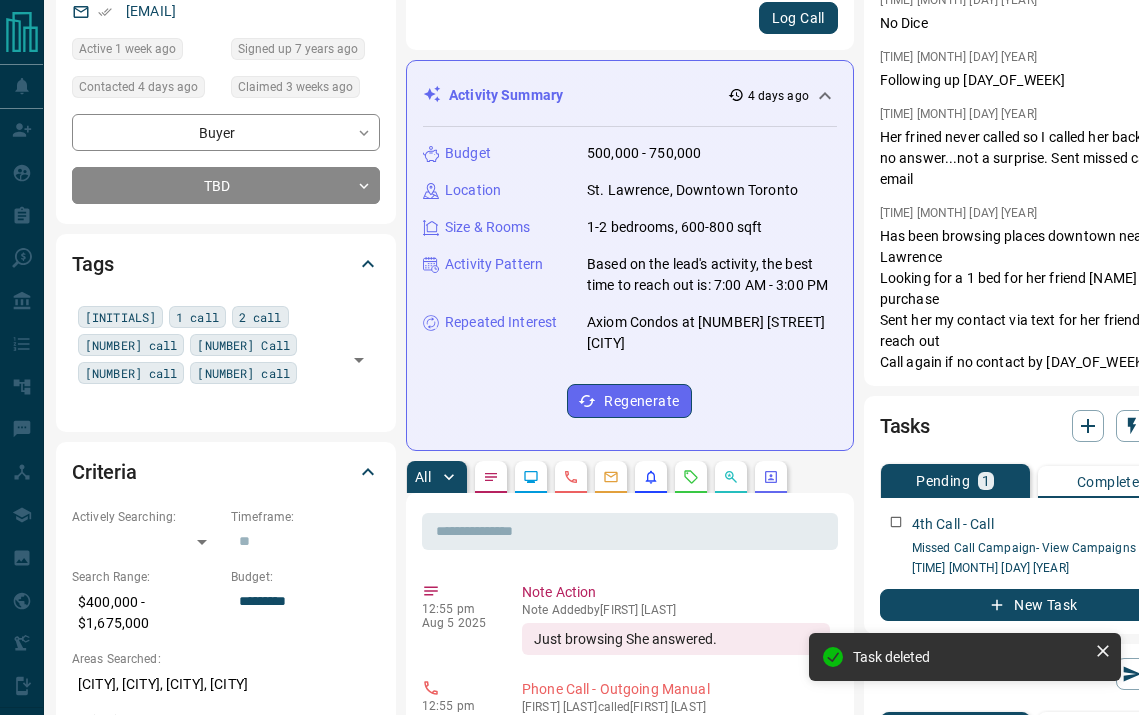 click on "New Task" at bounding box center (1034, 605) 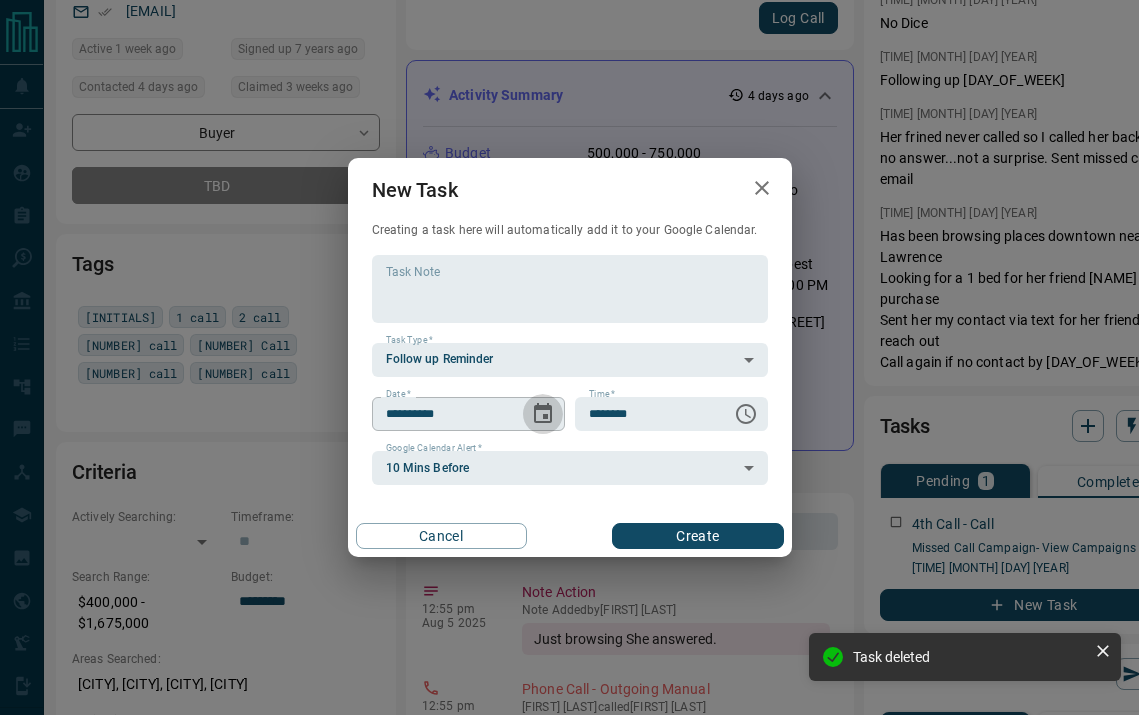 click 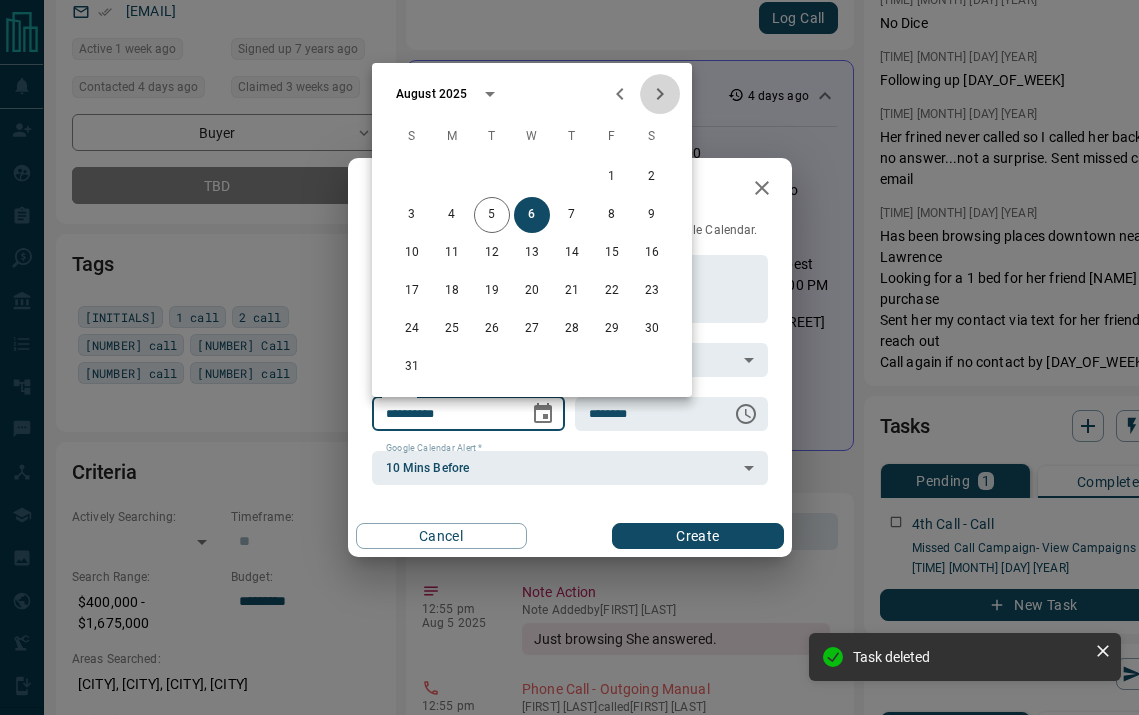 click 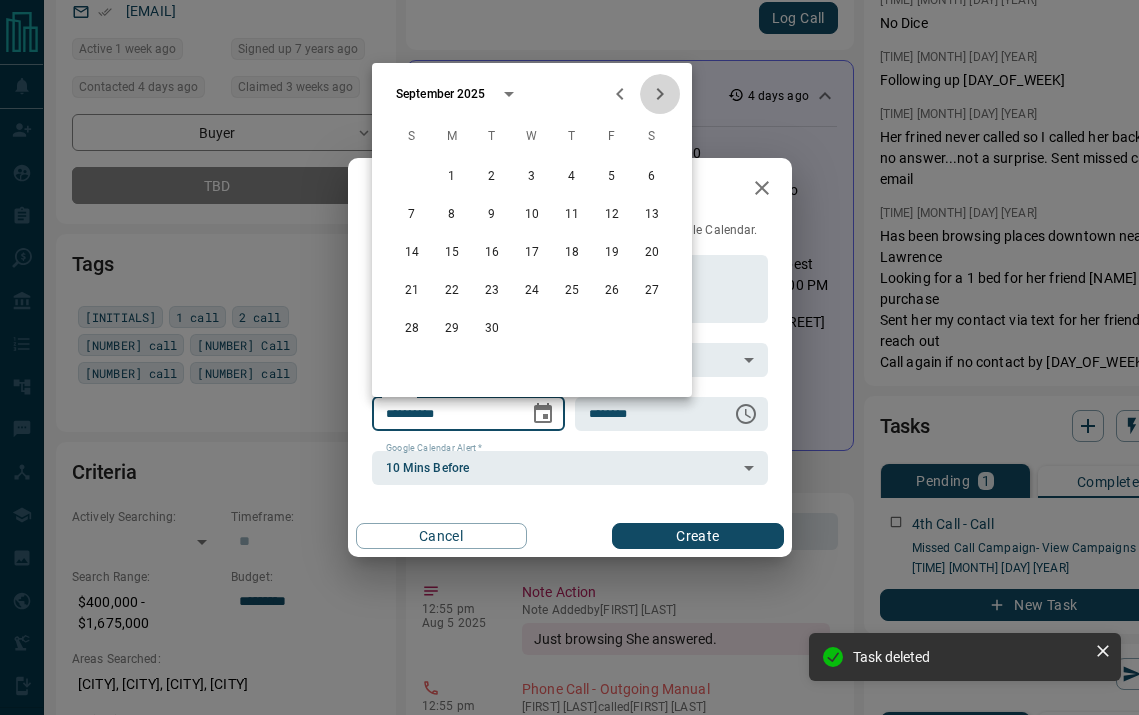 click 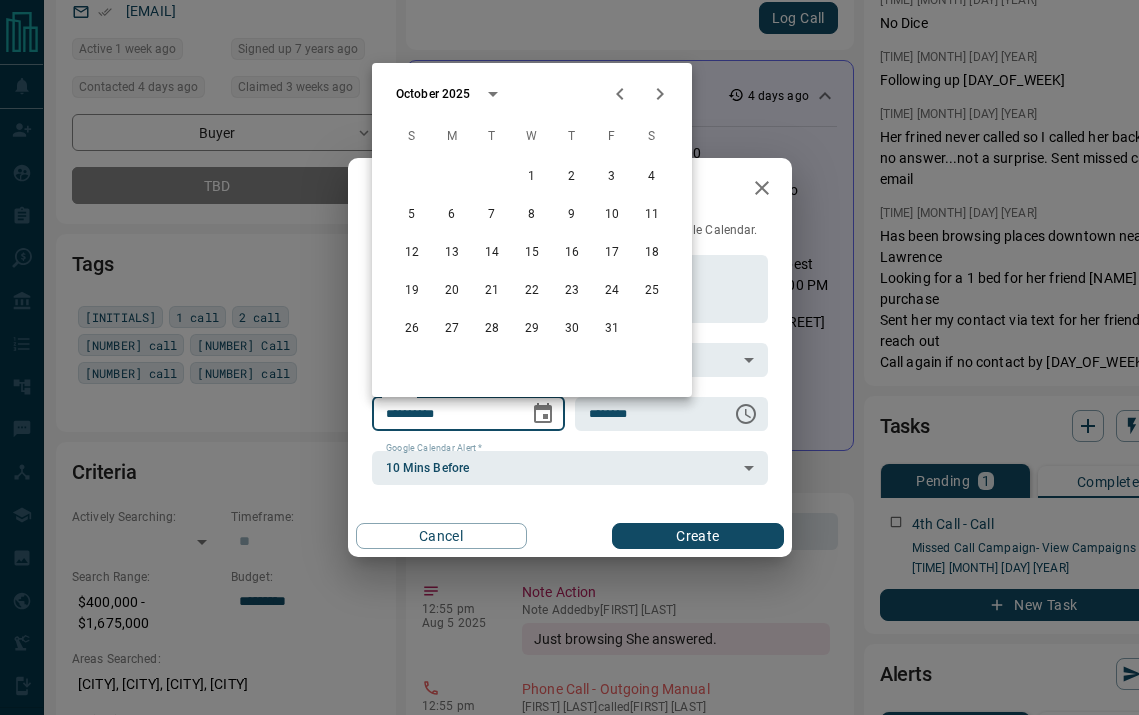 click 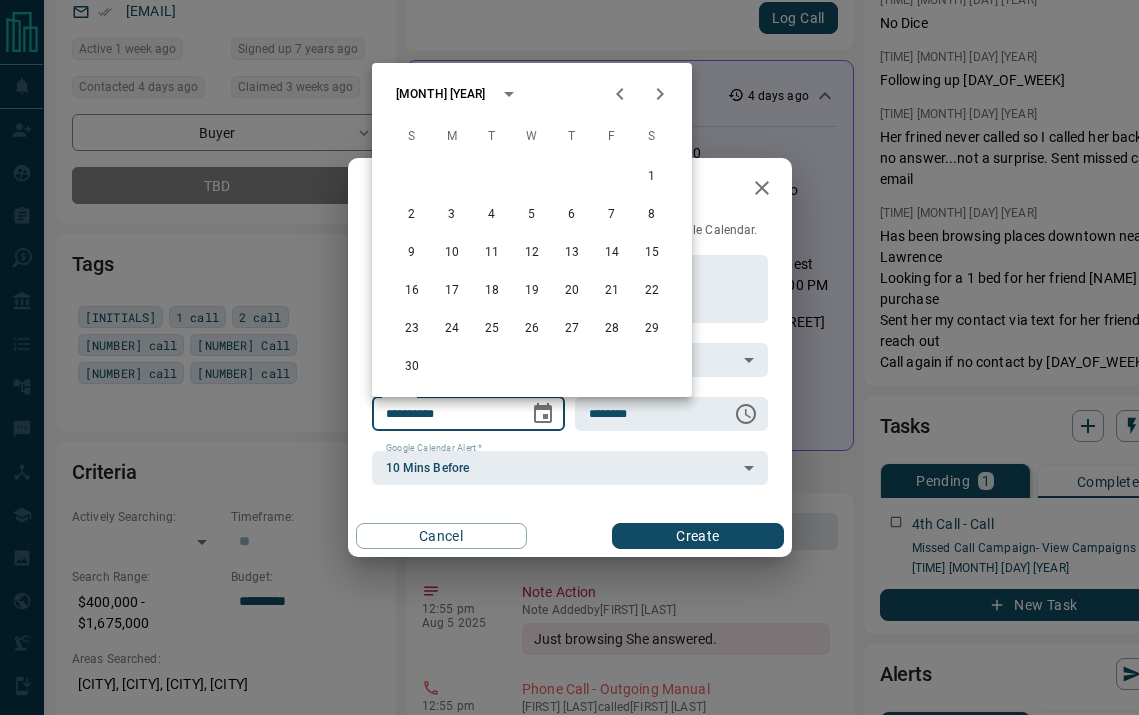 click 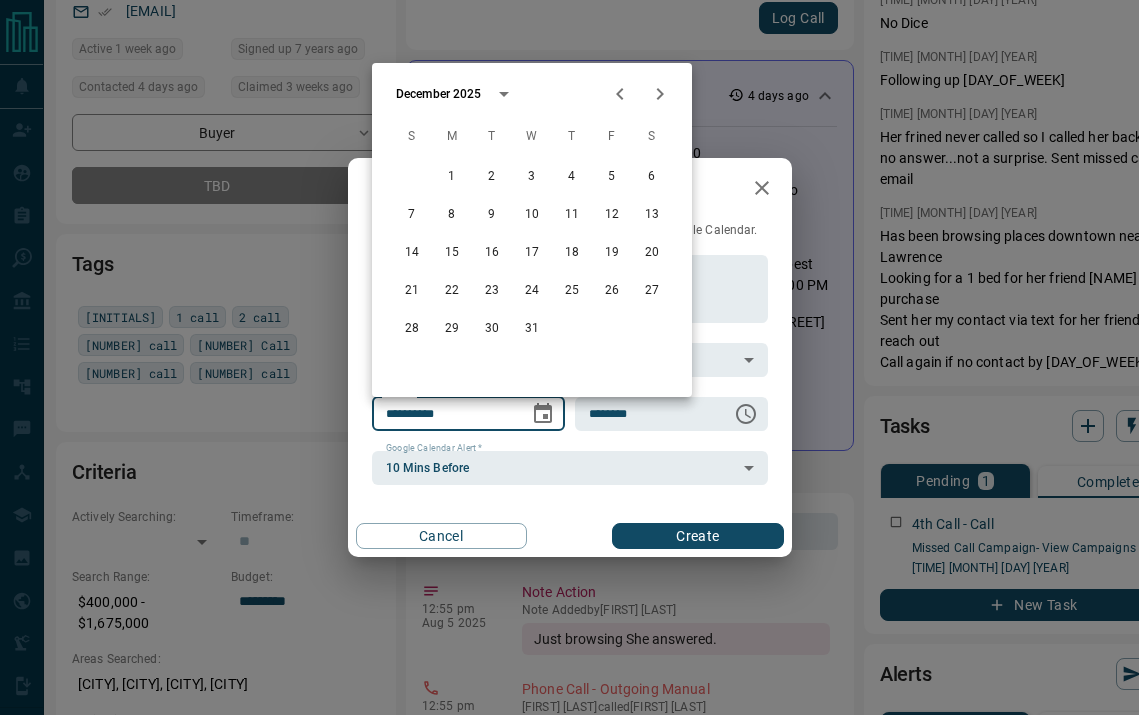 click 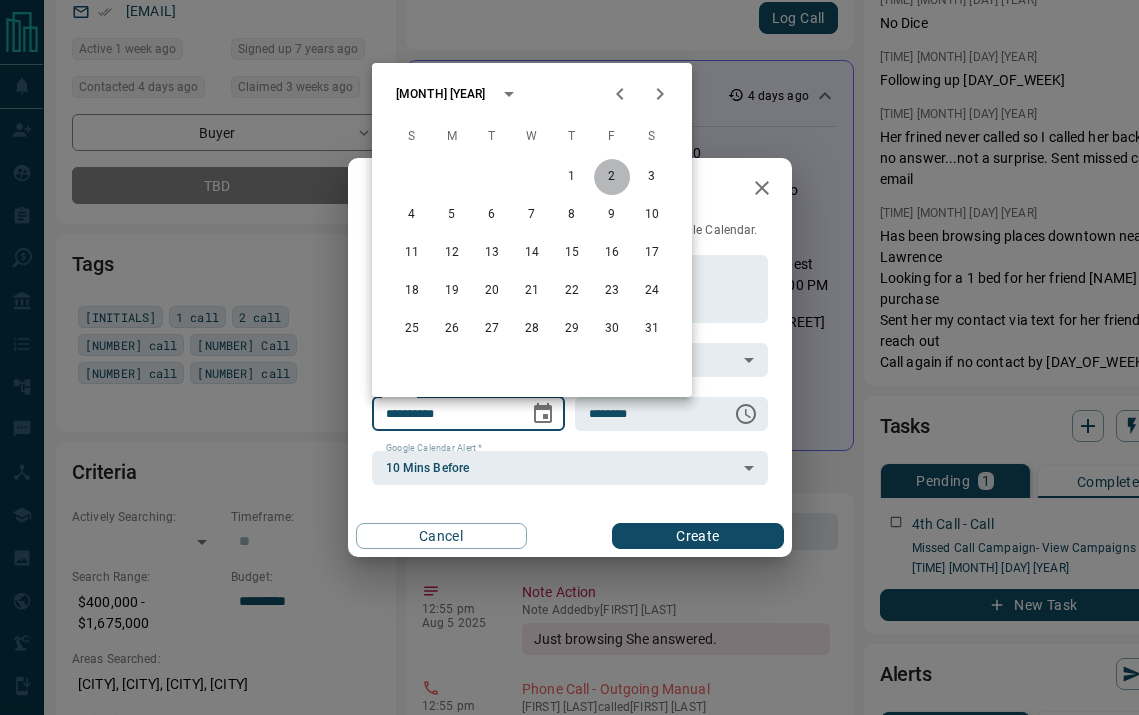 click on "2" at bounding box center (612, 177) 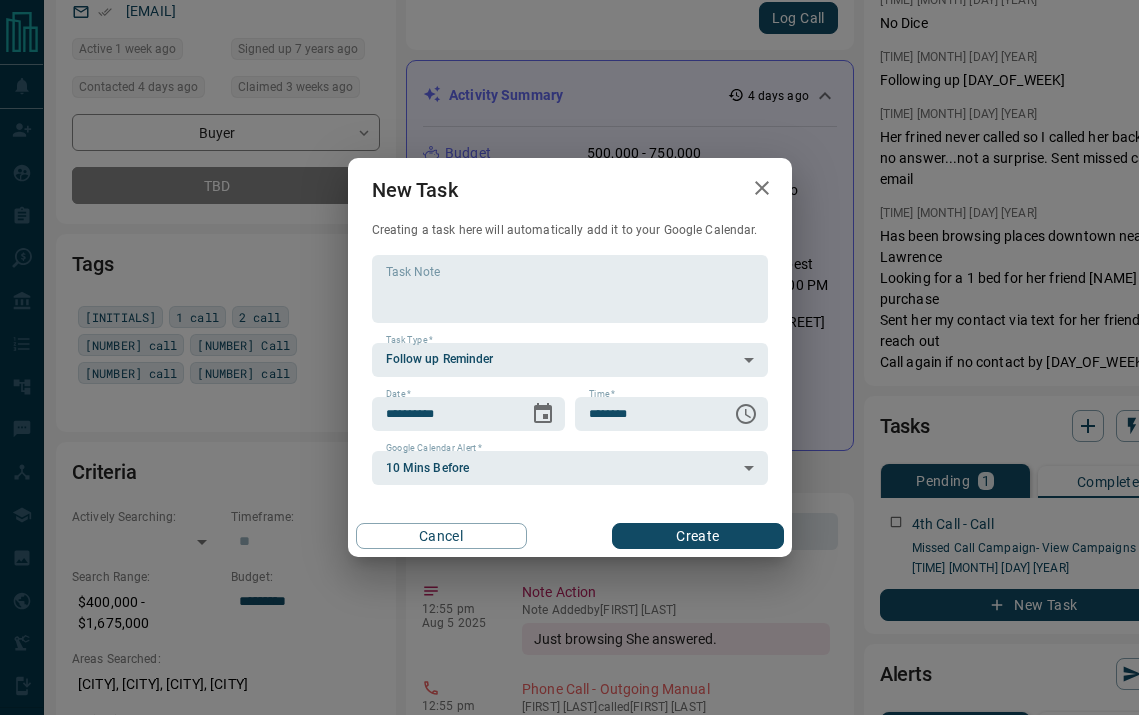 click on "Create" at bounding box center (697, 536) 